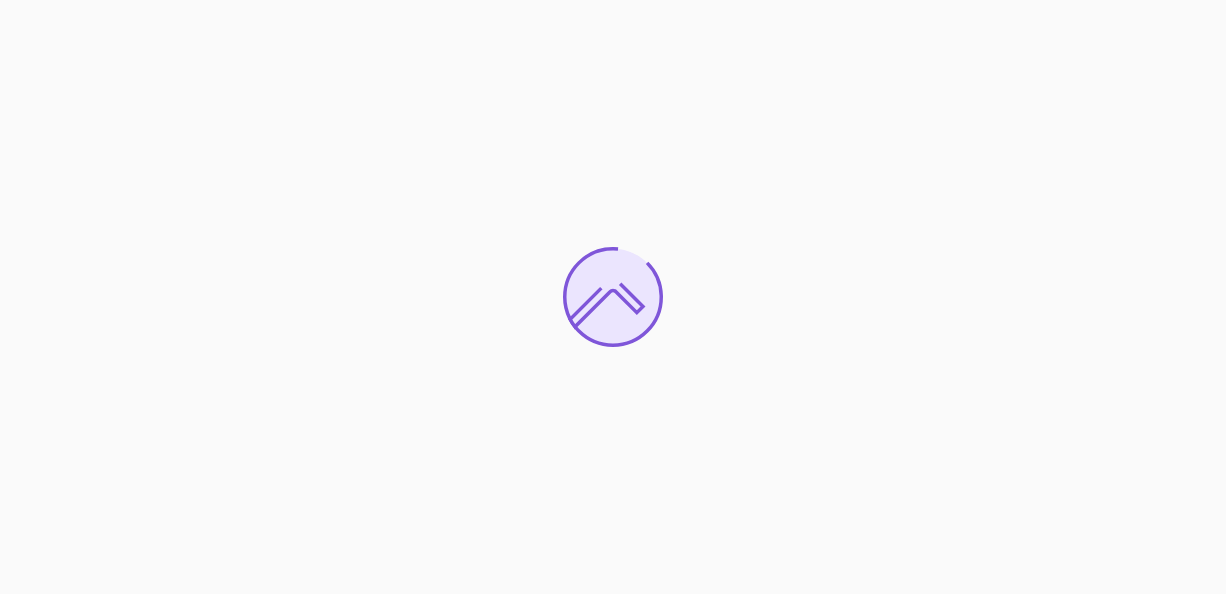 scroll, scrollTop: 0, scrollLeft: 0, axis: both 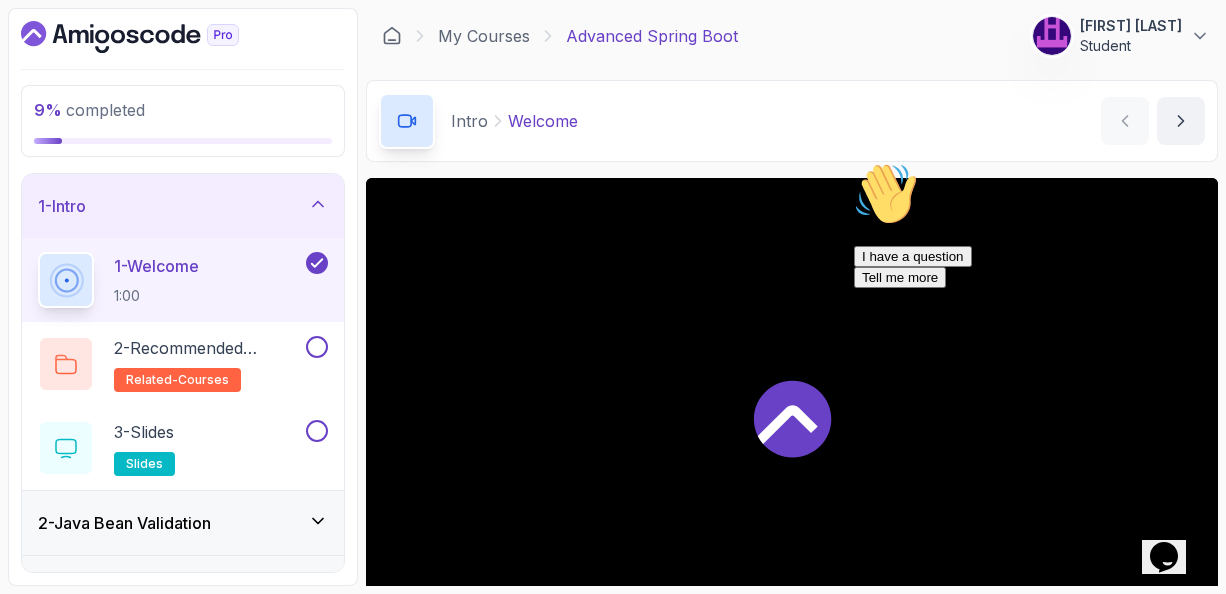 click at bounding box center [854, 162] 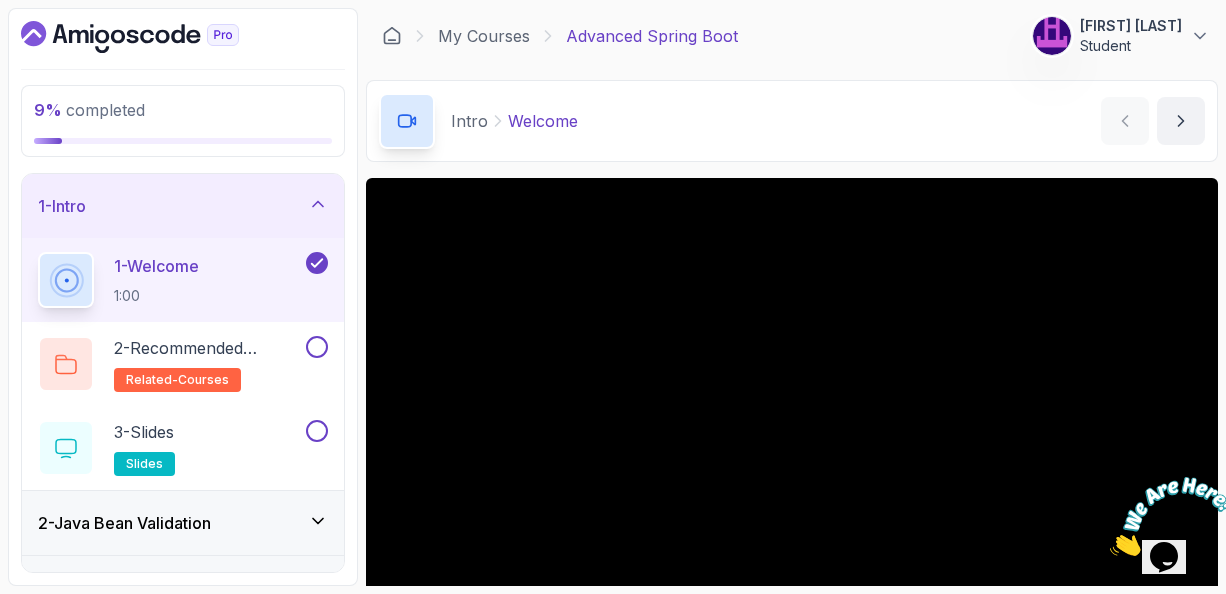 click on "1  -  Welcome" at bounding box center (156, 266) 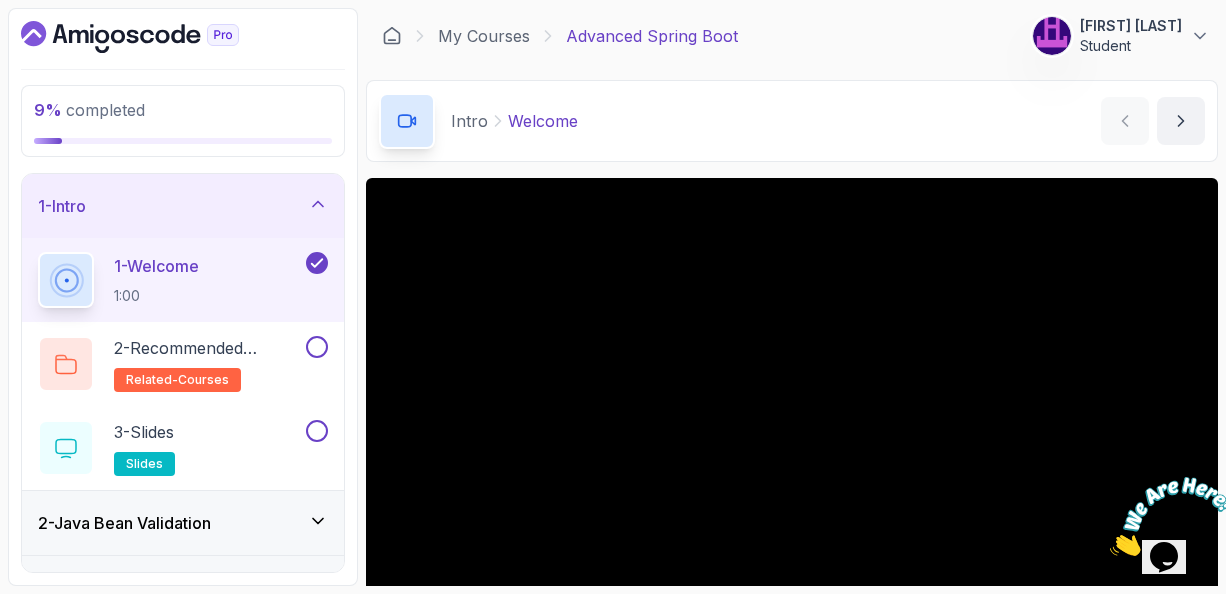 type 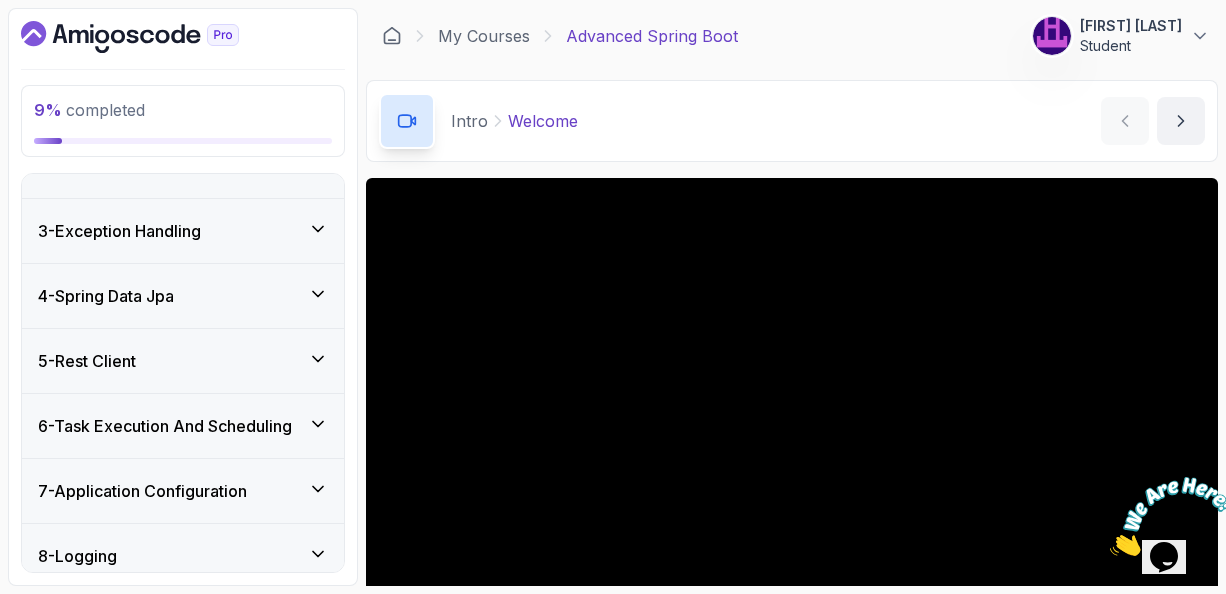 scroll, scrollTop: 360, scrollLeft: 0, axis: vertical 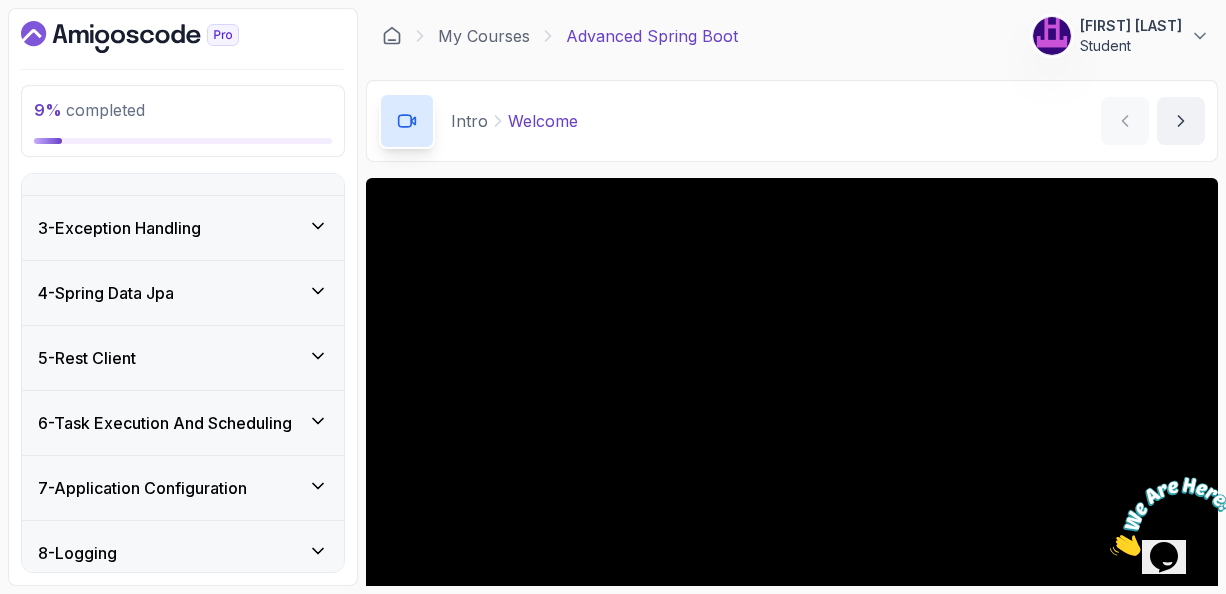 click 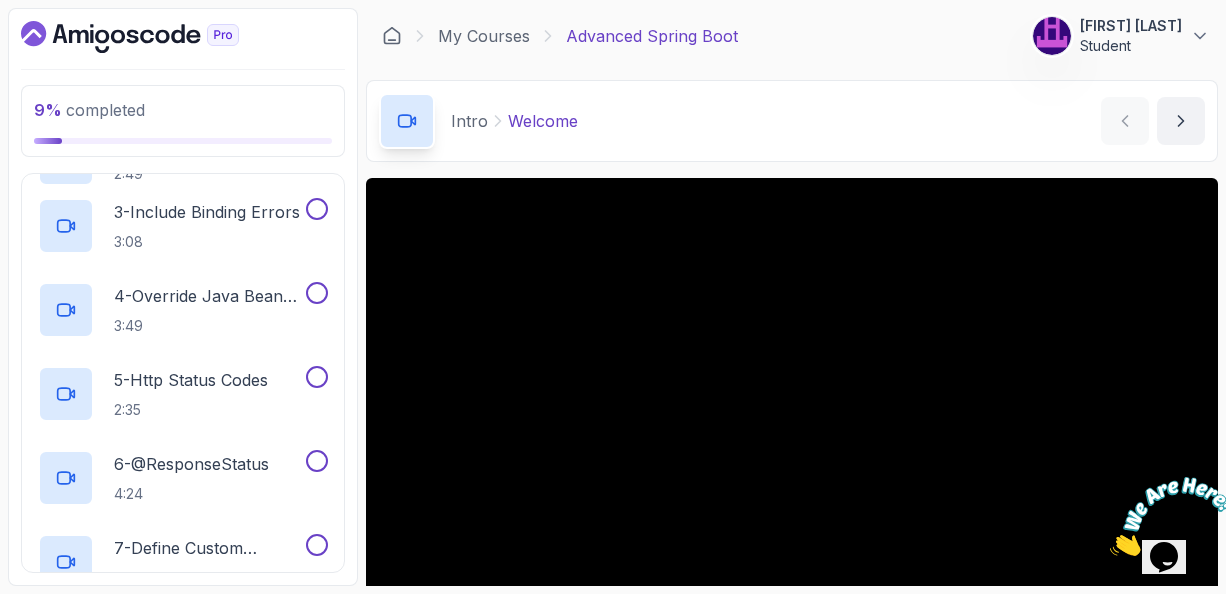scroll, scrollTop: 108, scrollLeft: 0, axis: vertical 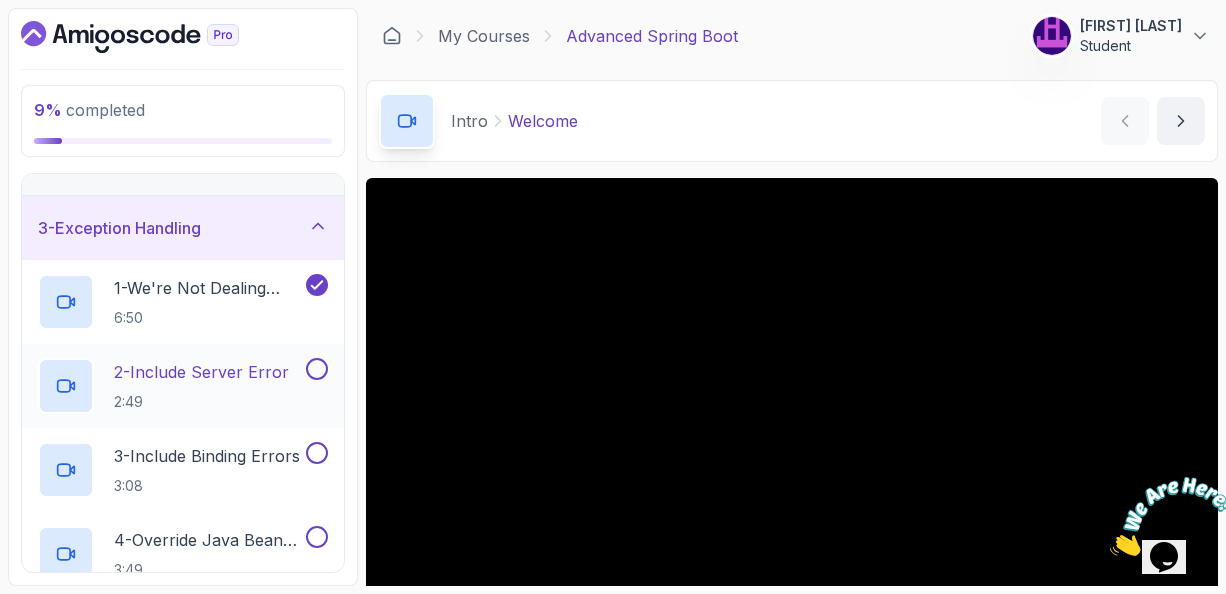 click on "2  -  Include Server Error" at bounding box center (201, 372) 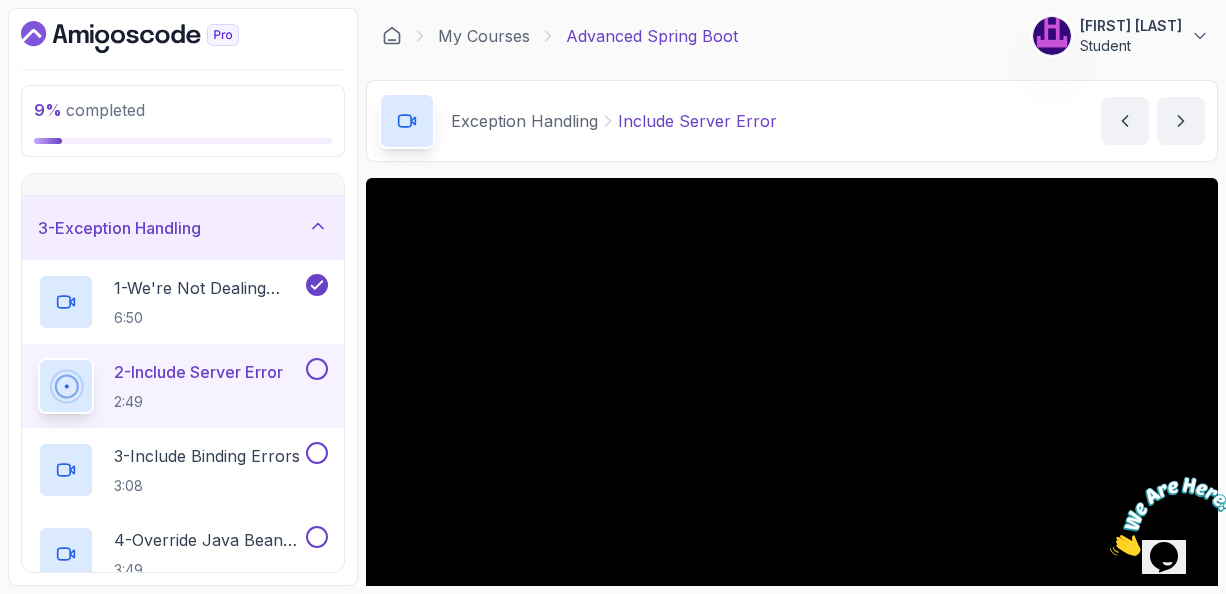 click on "Exception Handling Include Server Error Include Server Error by  nelson" at bounding box center (792, 121) 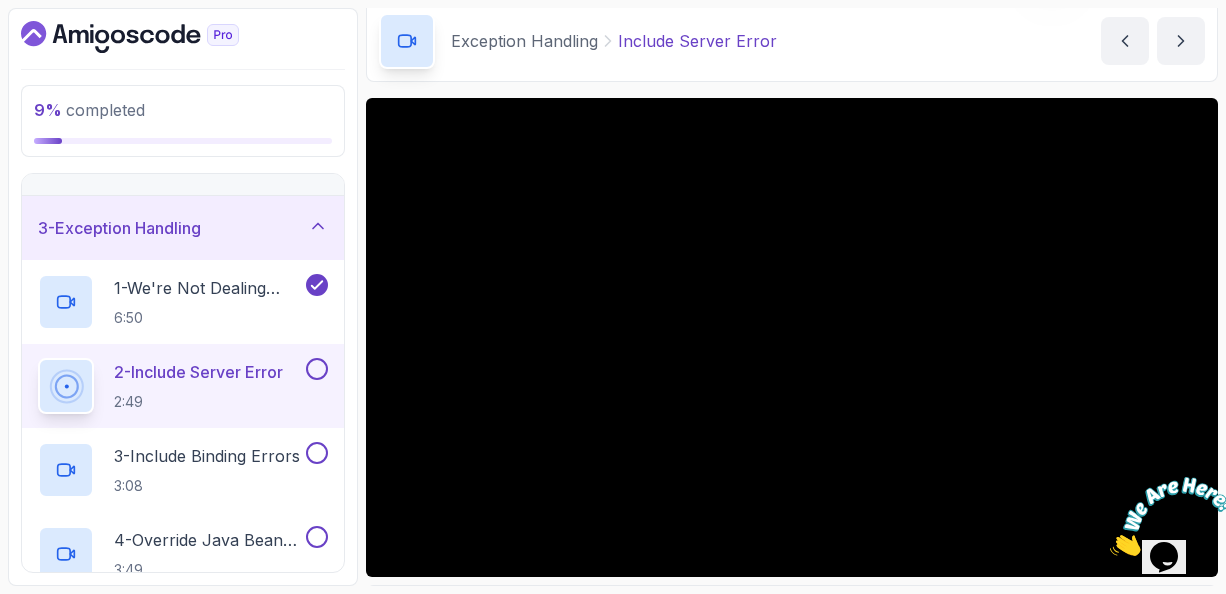 scroll, scrollTop: 120, scrollLeft: 0, axis: vertical 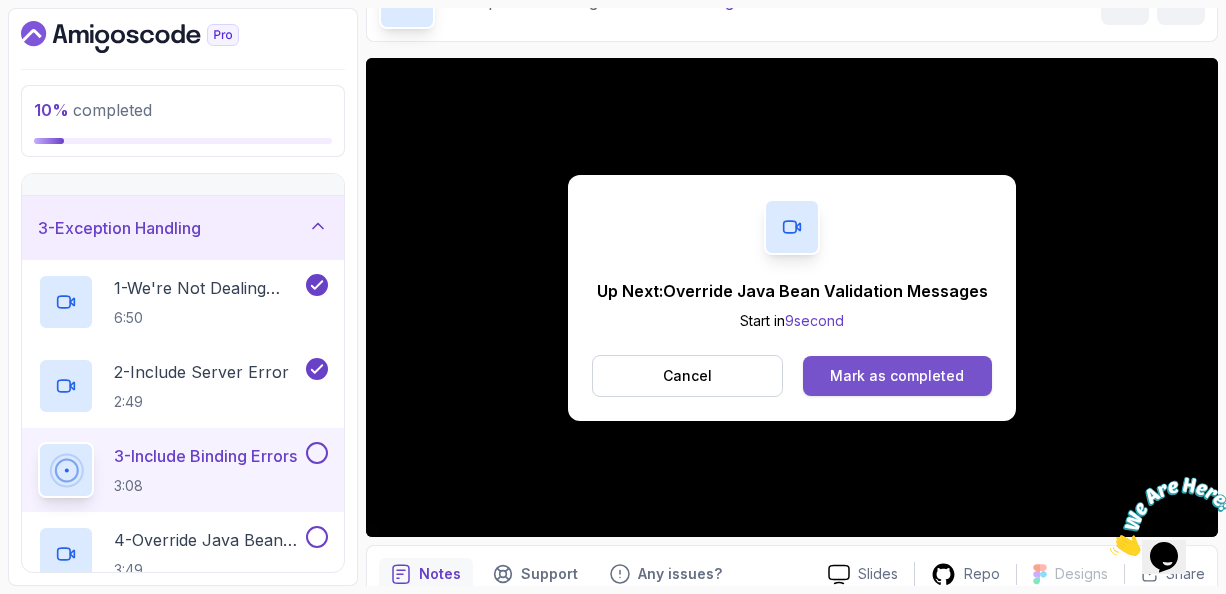 click on "Mark as completed" at bounding box center [897, 376] 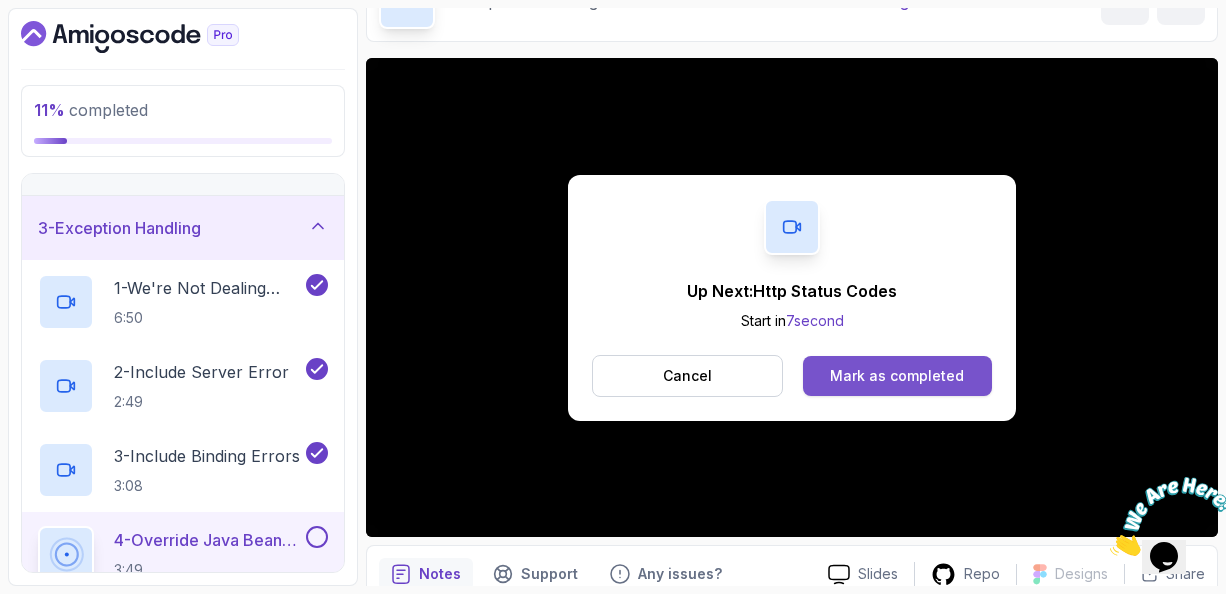 click on "Mark as completed" at bounding box center (897, 376) 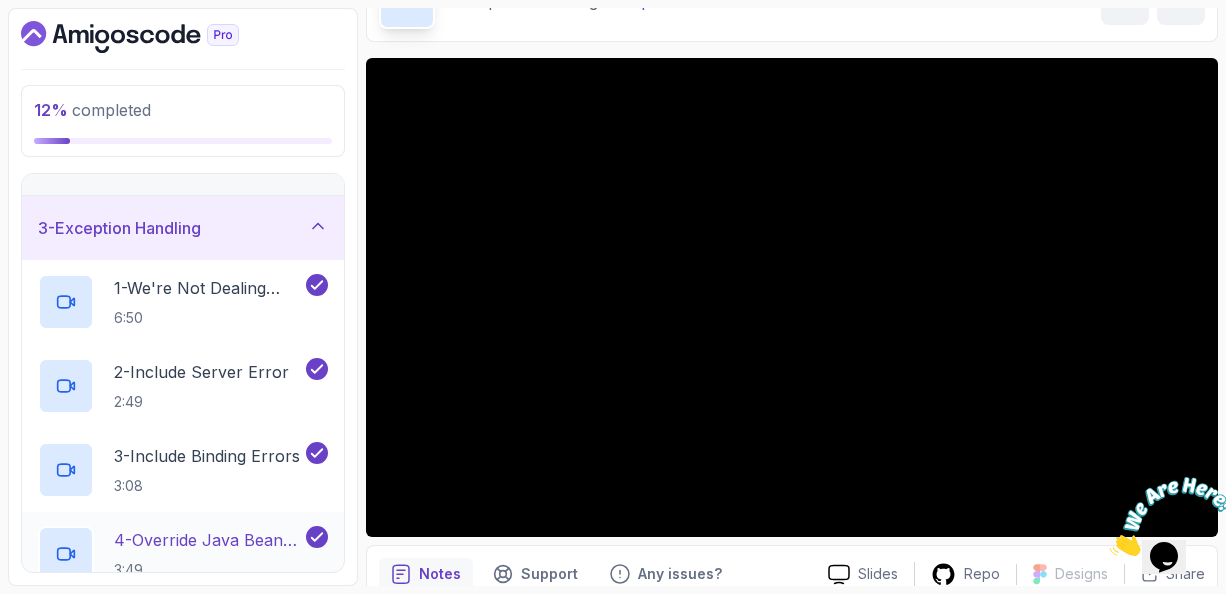 click on "4  -  Override Java Bean Validation Messages" at bounding box center [208, 540] 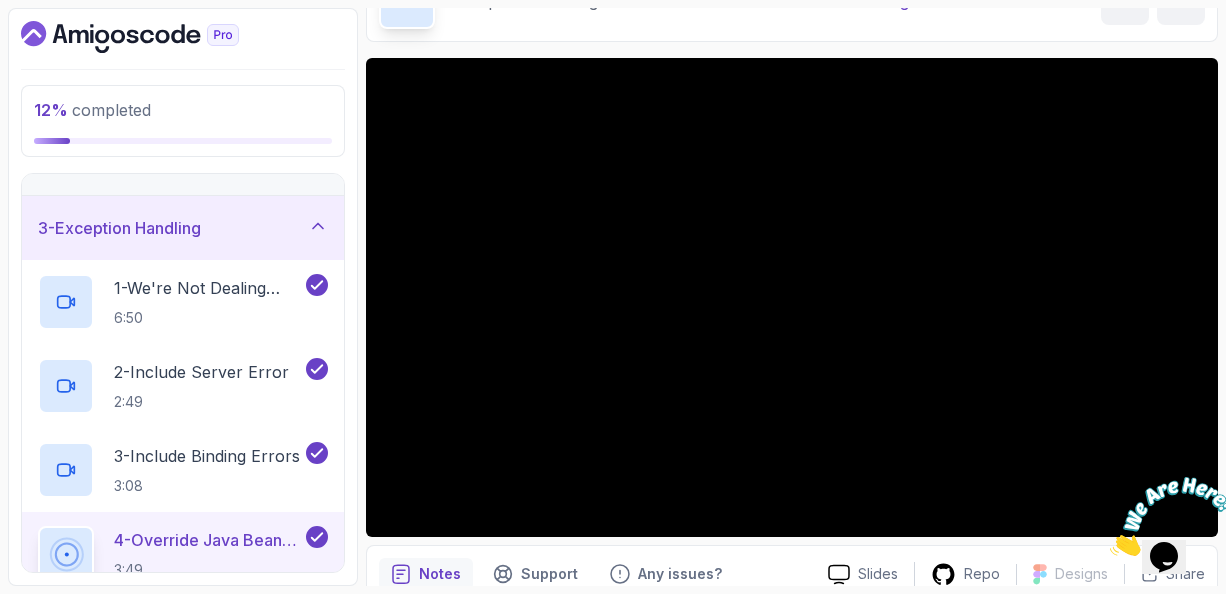 type 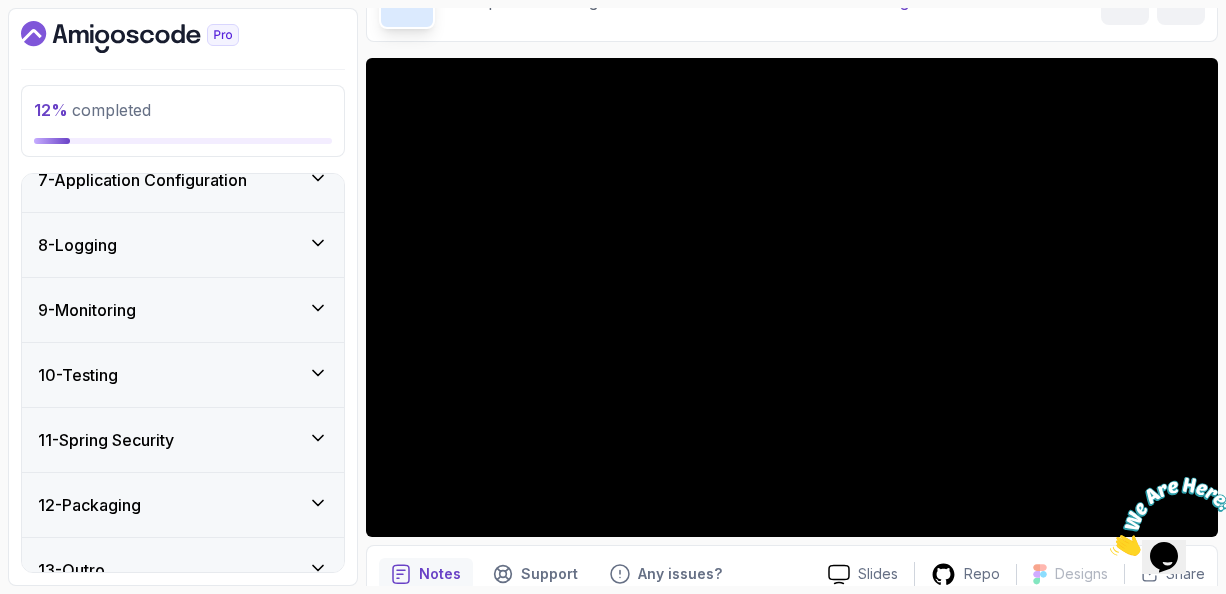 scroll, scrollTop: 1532, scrollLeft: 0, axis: vertical 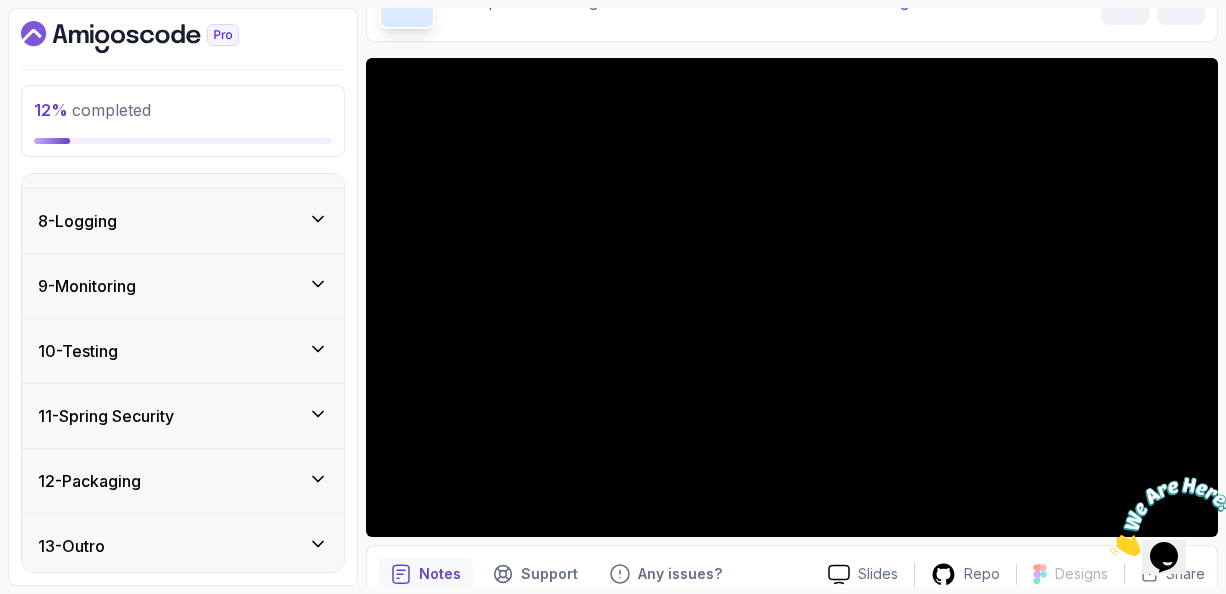 click 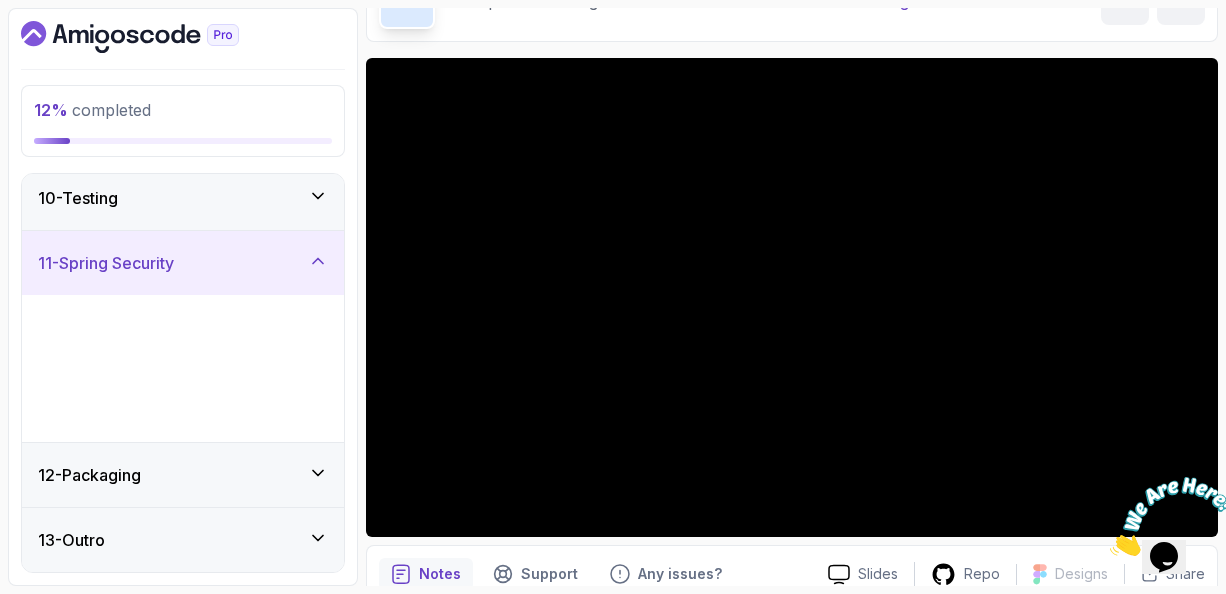 scroll, scrollTop: 440, scrollLeft: 0, axis: vertical 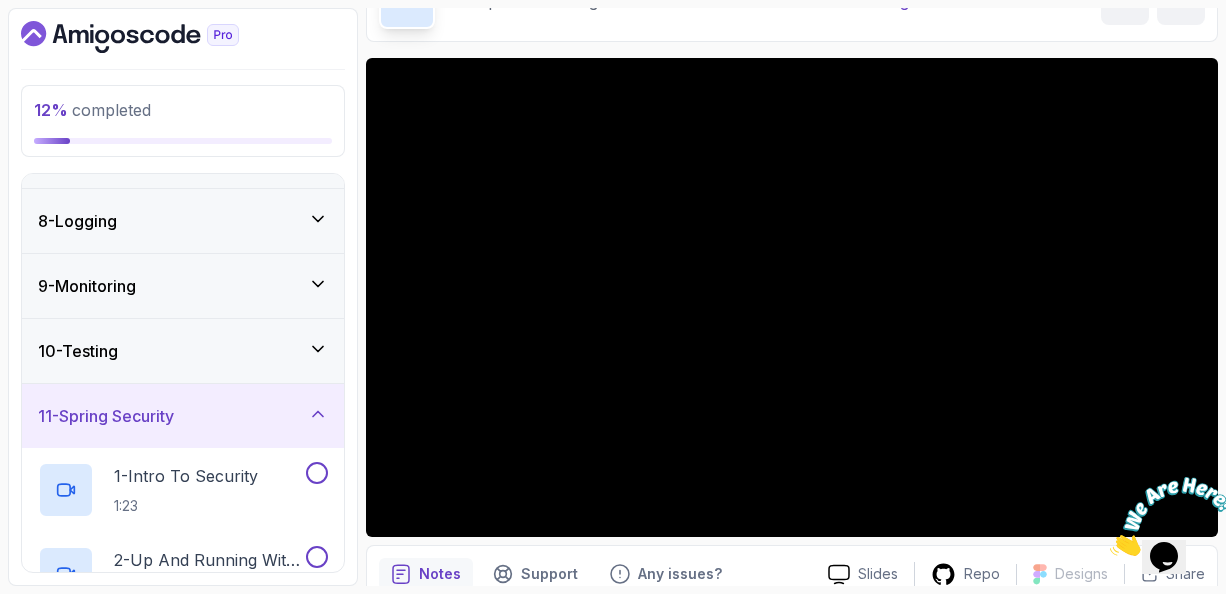 type 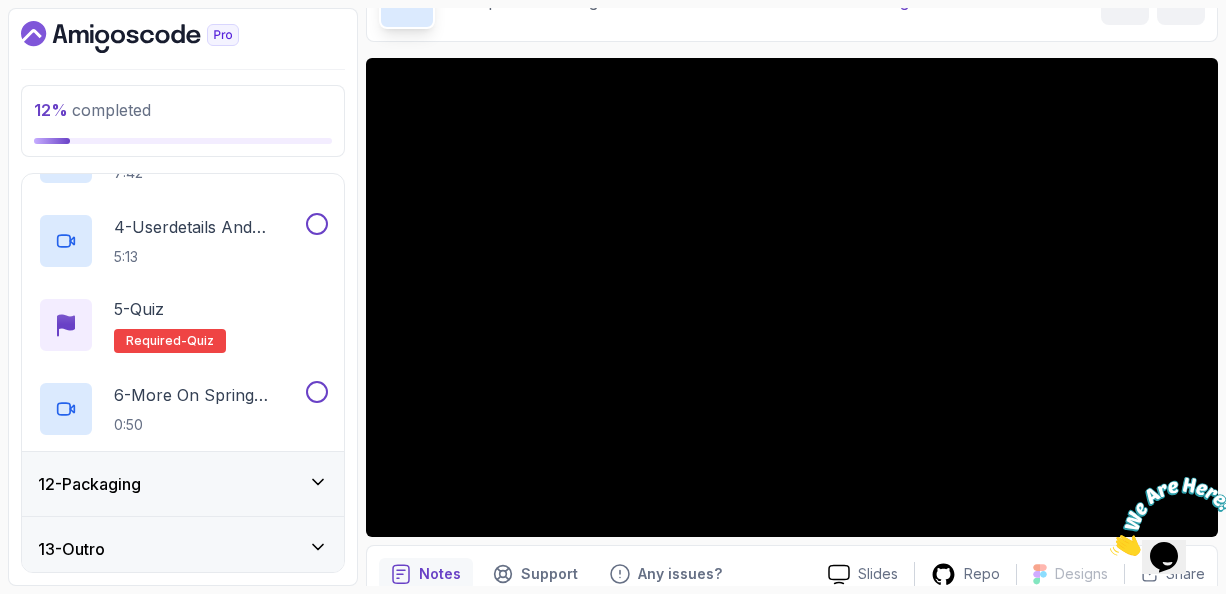 scroll, scrollTop: 944, scrollLeft: 0, axis: vertical 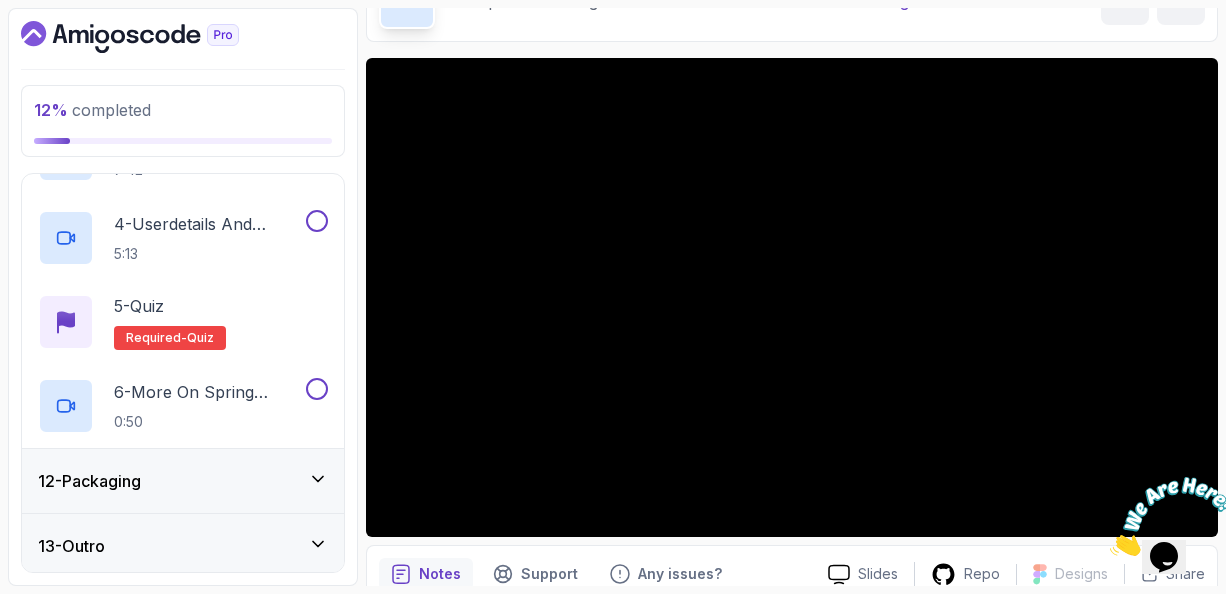 click 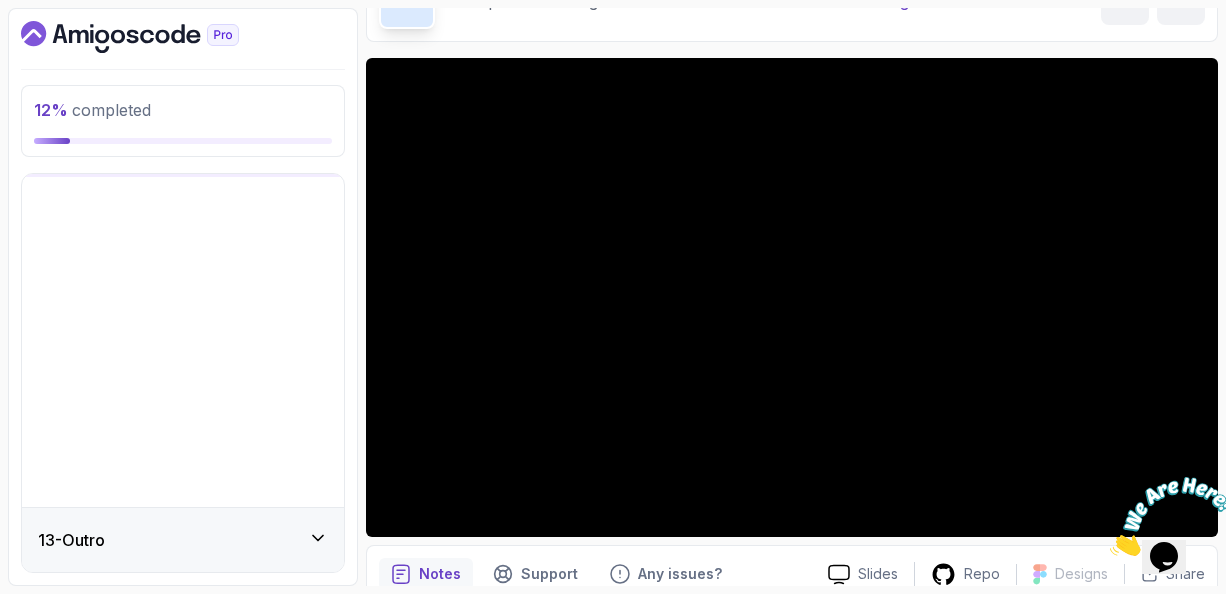 scroll, scrollTop: 440, scrollLeft: 0, axis: vertical 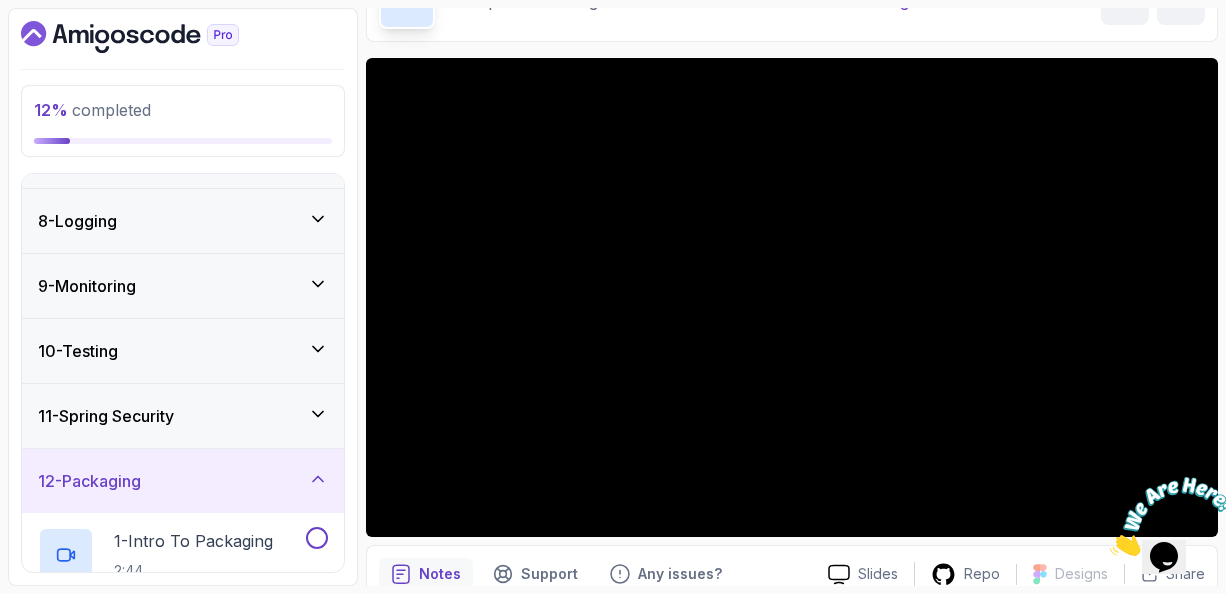 type 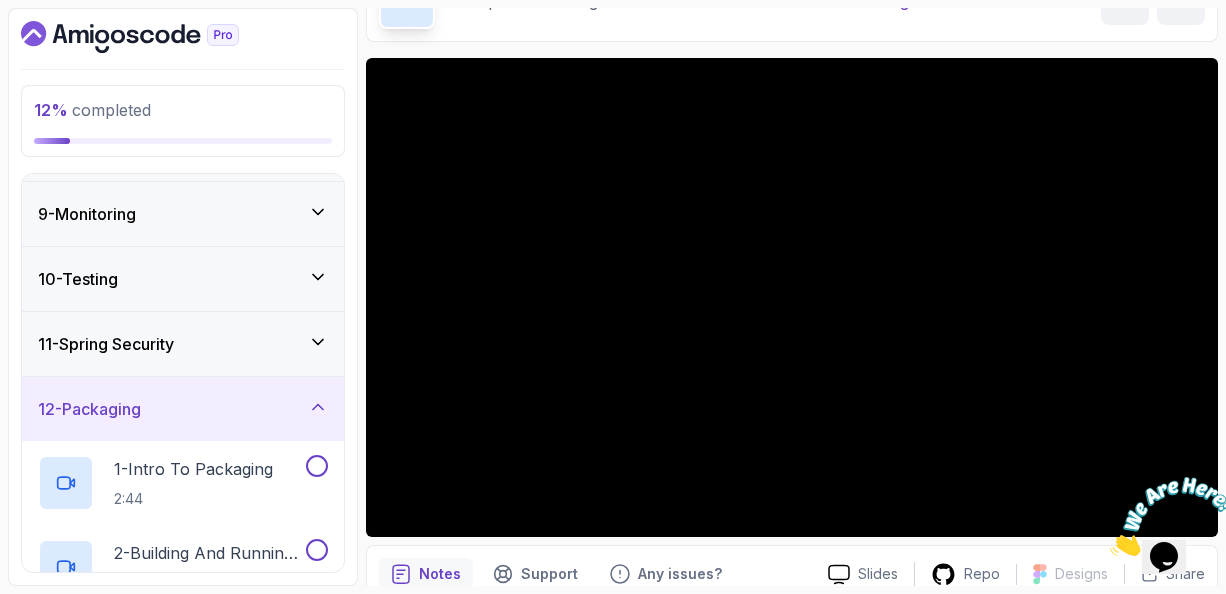 scroll, scrollTop: 456, scrollLeft: 0, axis: vertical 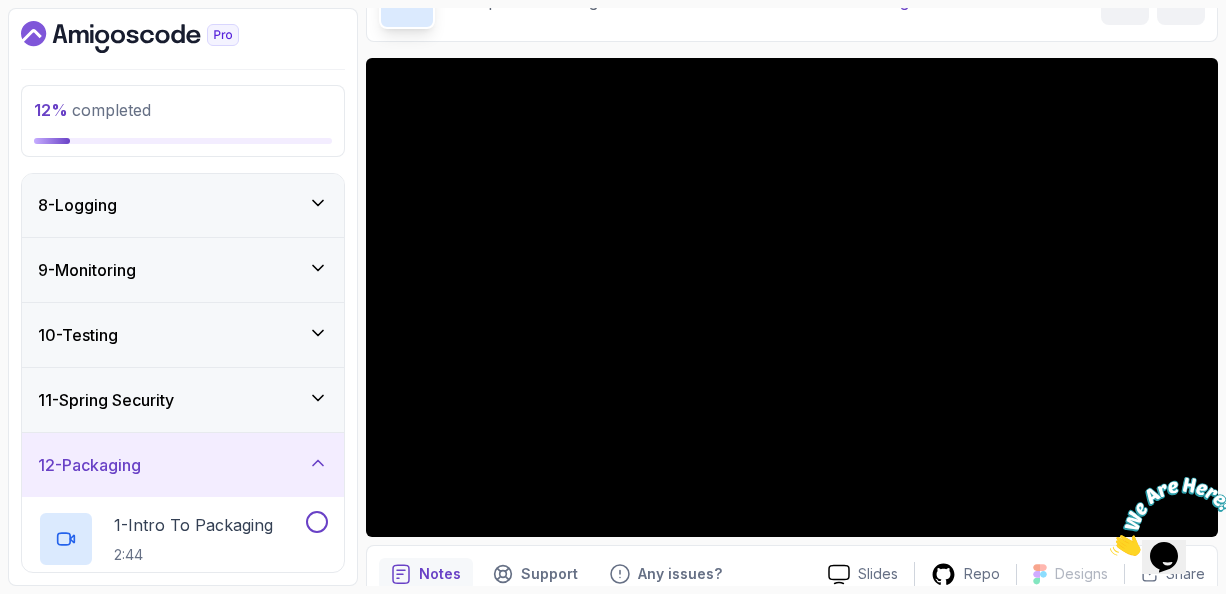 click 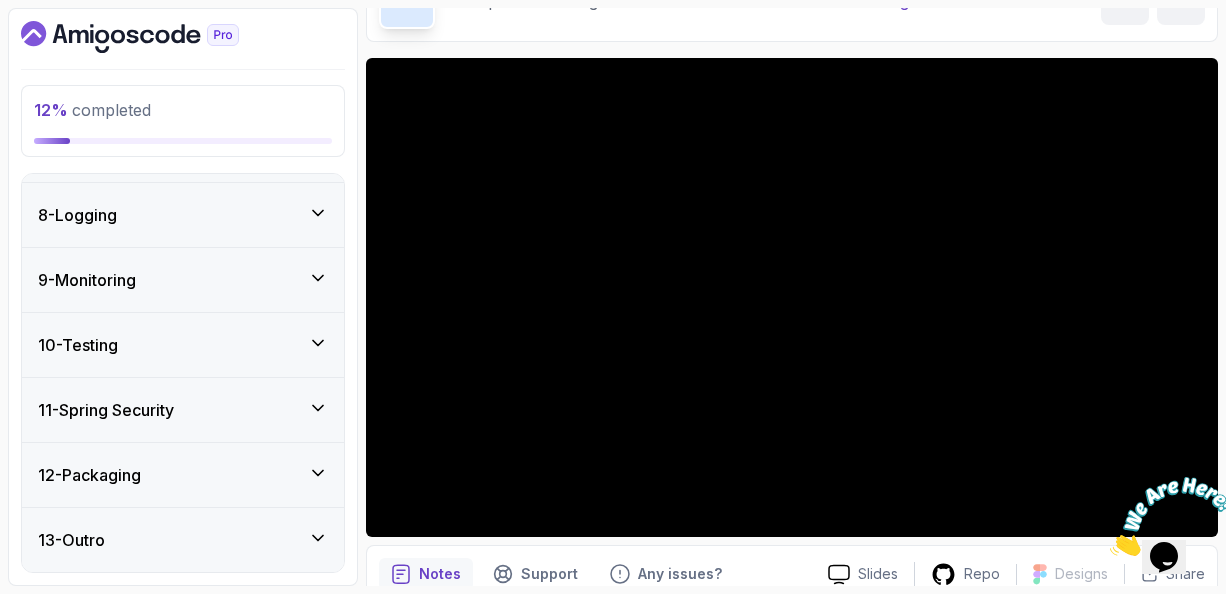 scroll, scrollTop: 440, scrollLeft: 0, axis: vertical 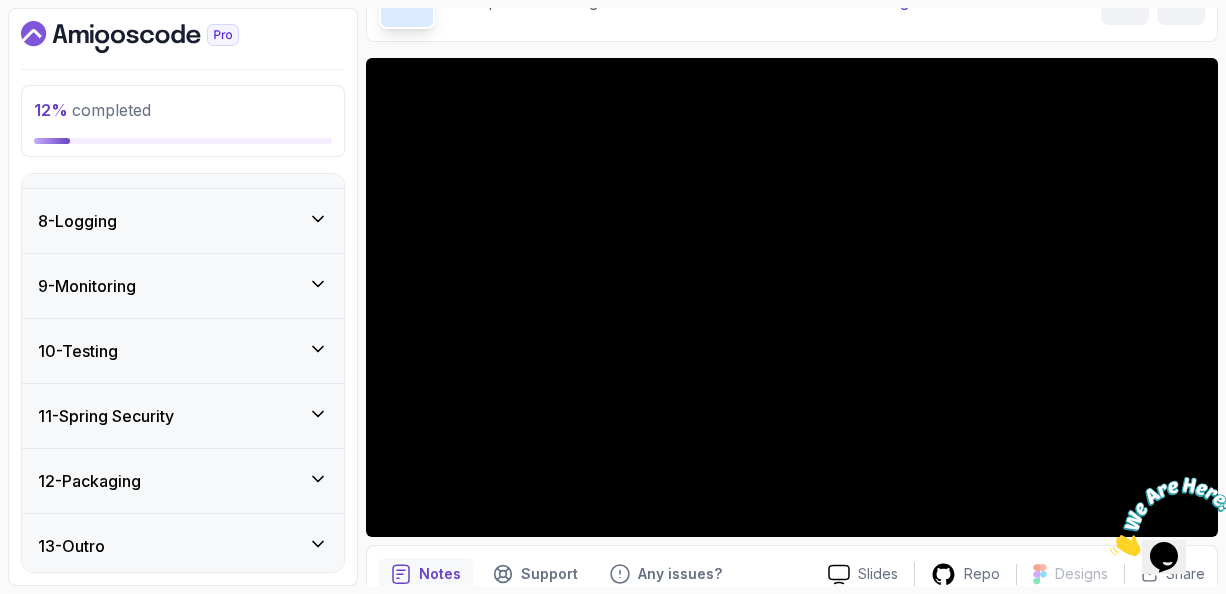 click 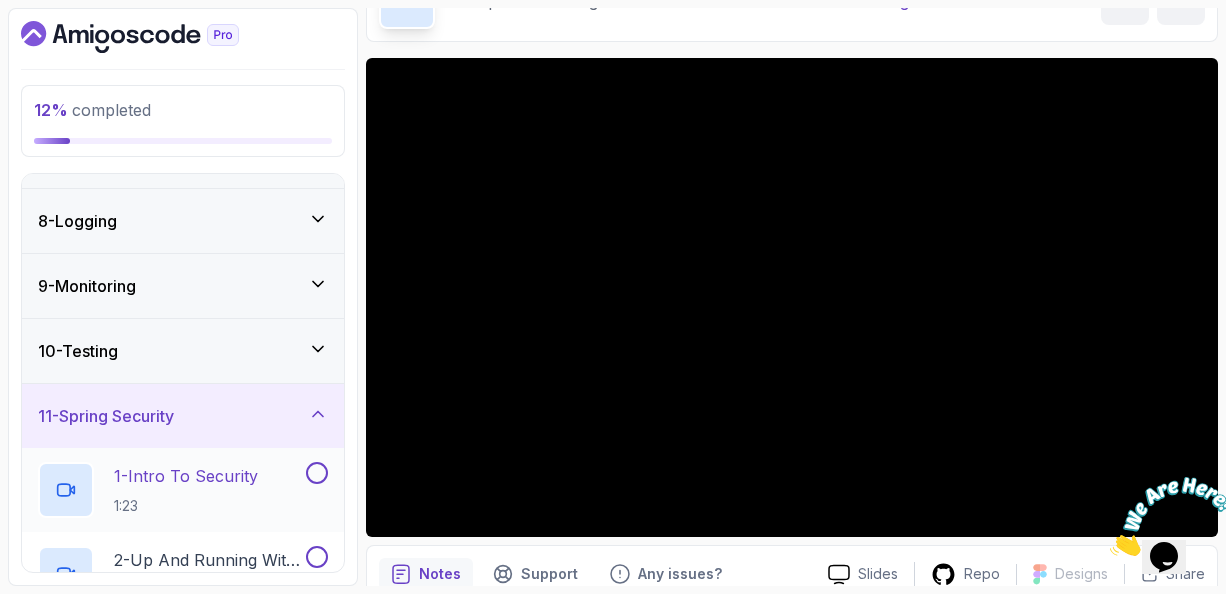 click on "1  -  Intro To Security" at bounding box center (186, 476) 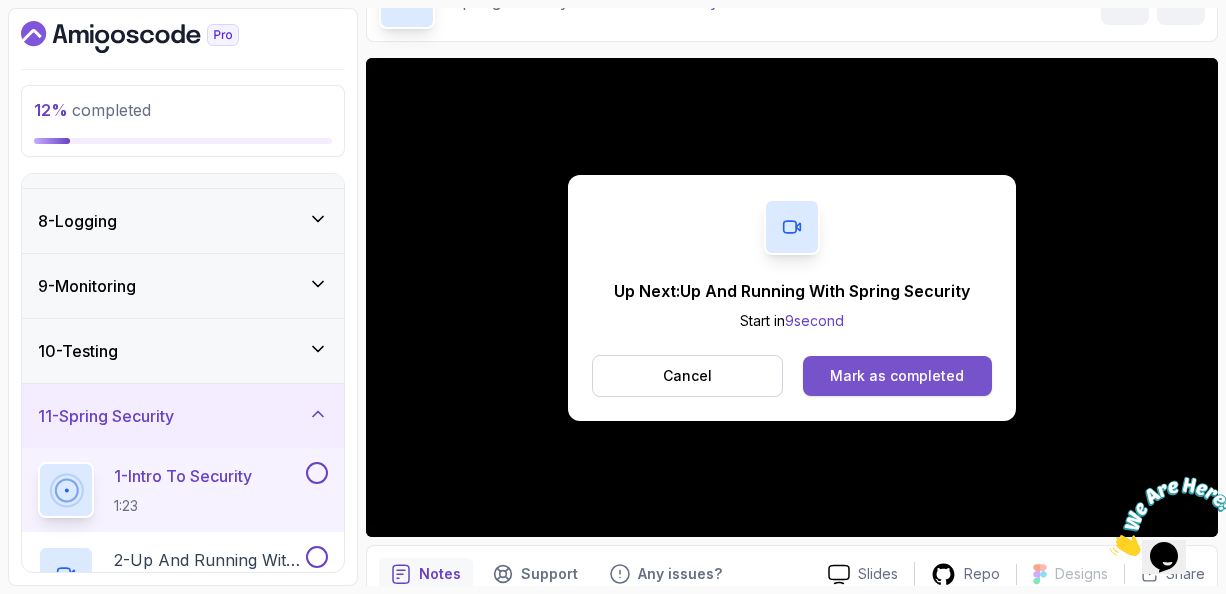 click on "Mark as completed" at bounding box center (897, 376) 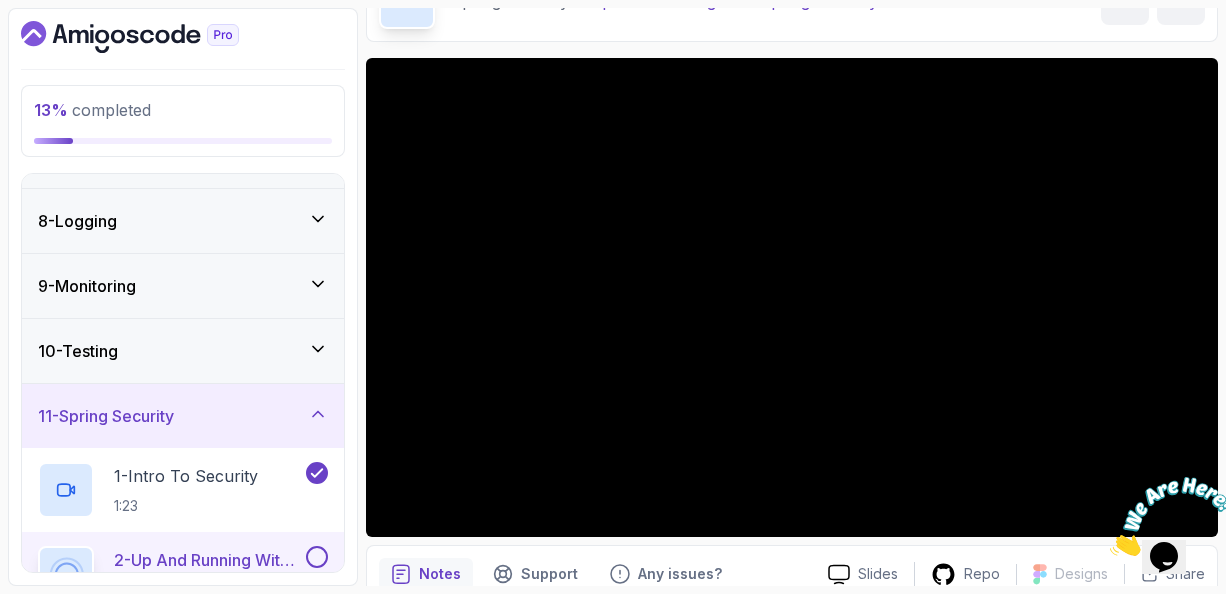 scroll, scrollTop: 160, scrollLeft: 0, axis: vertical 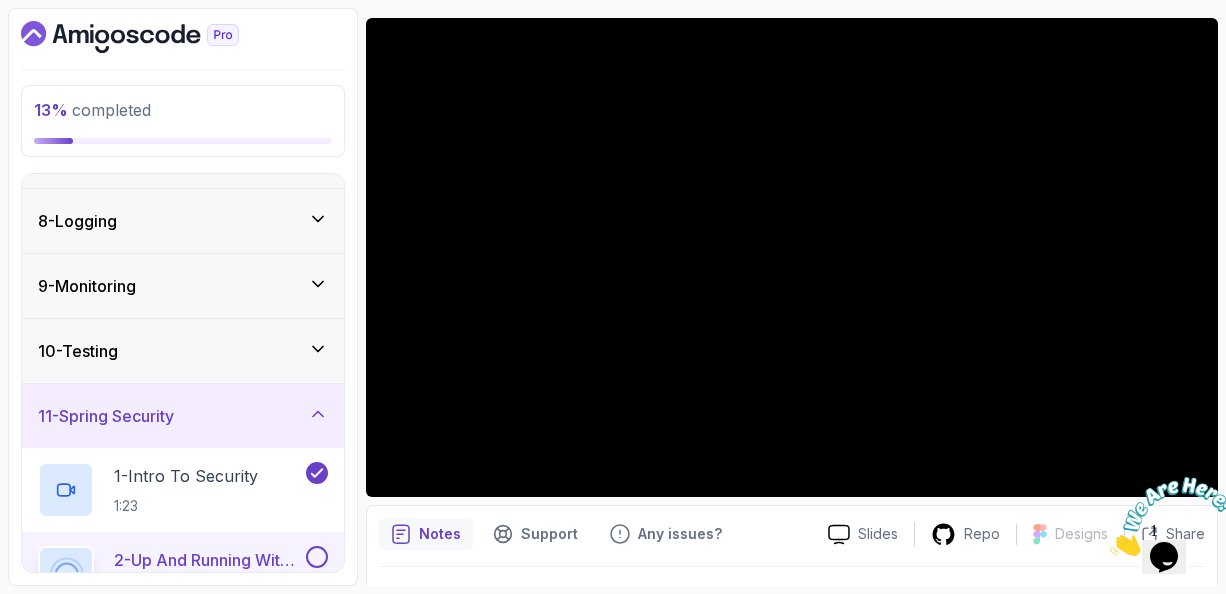 click on "2  -  Up And Running With Spring Security" at bounding box center (208, 560) 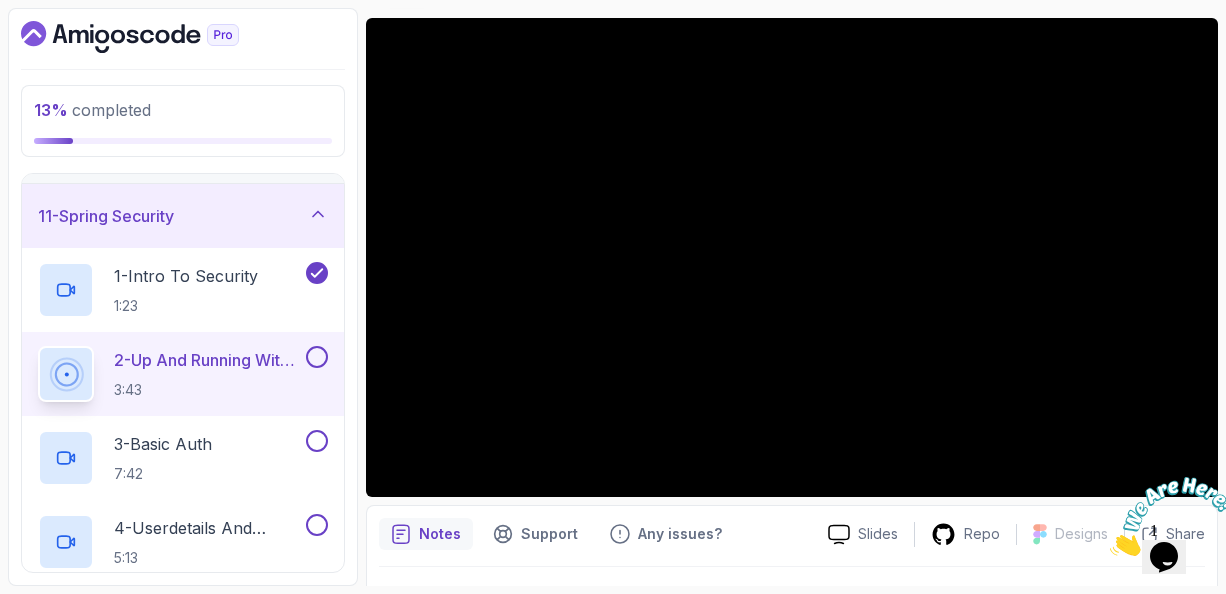 scroll, scrollTop: 680, scrollLeft: 0, axis: vertical 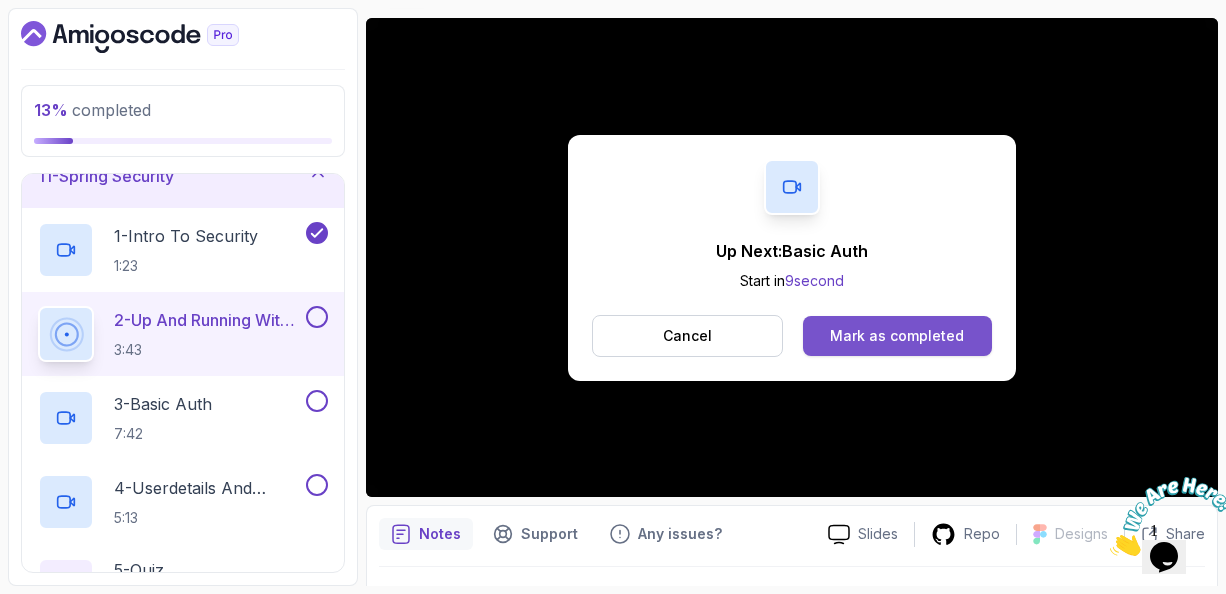 click on "Mark as completed" at bounding box center (897, 336) 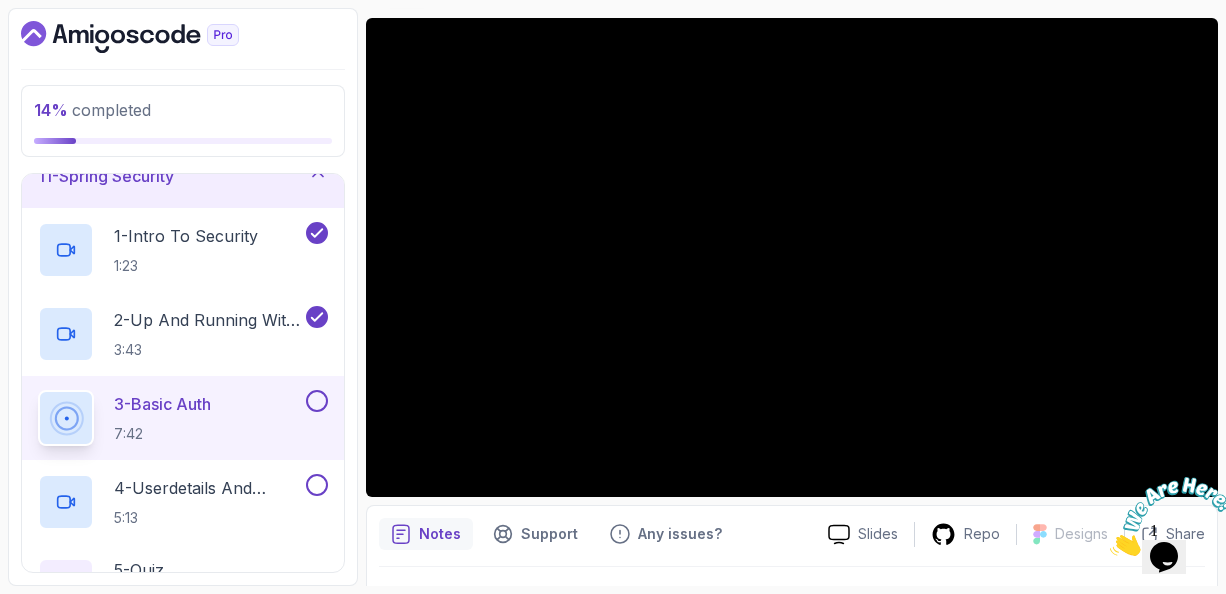 click on "Notes Support Any issues?" at bounding box center [595, 534] 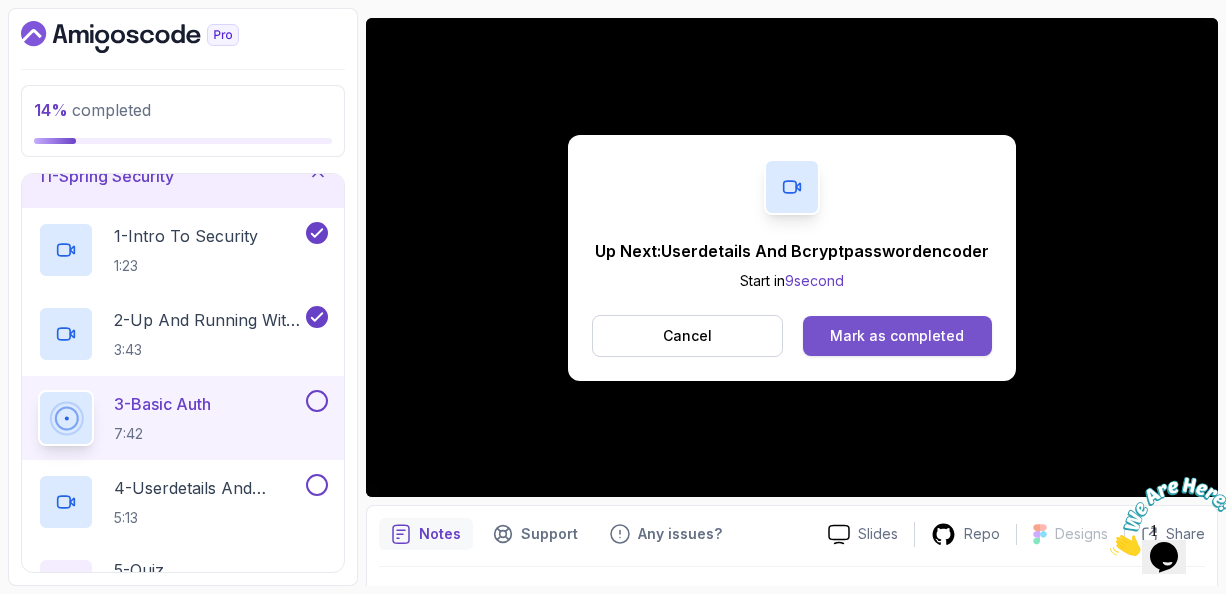 click on "Mark as completed" at bounding box center (897, 336) 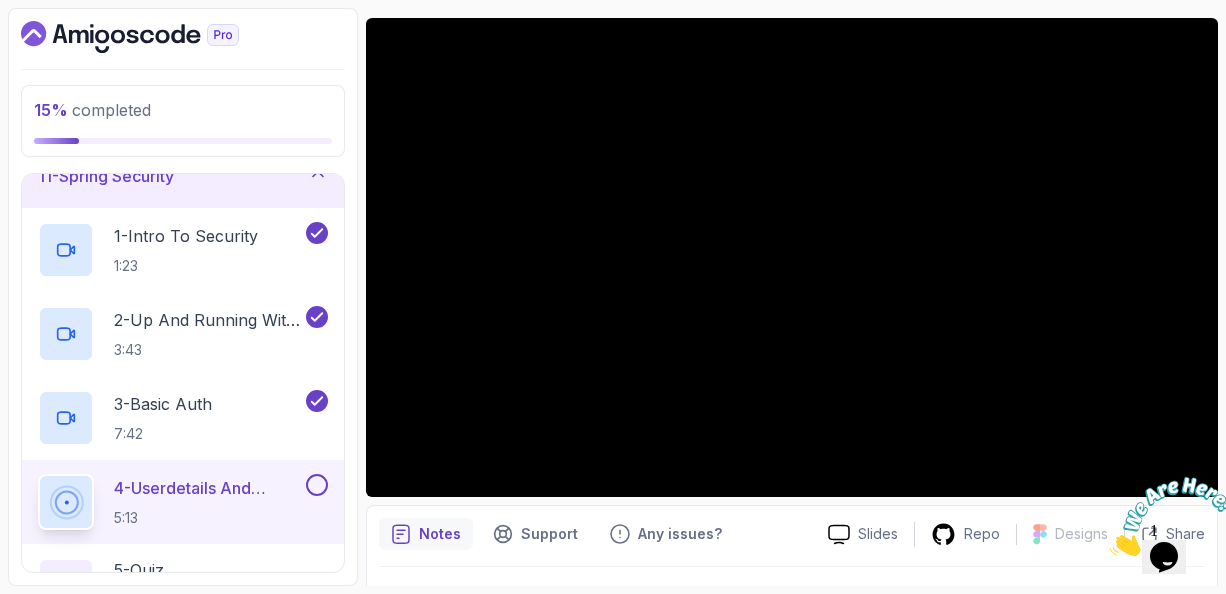 click on "4  -  Userdetails And Bcryptpasswordencoder" at bounding box center (208, 488) 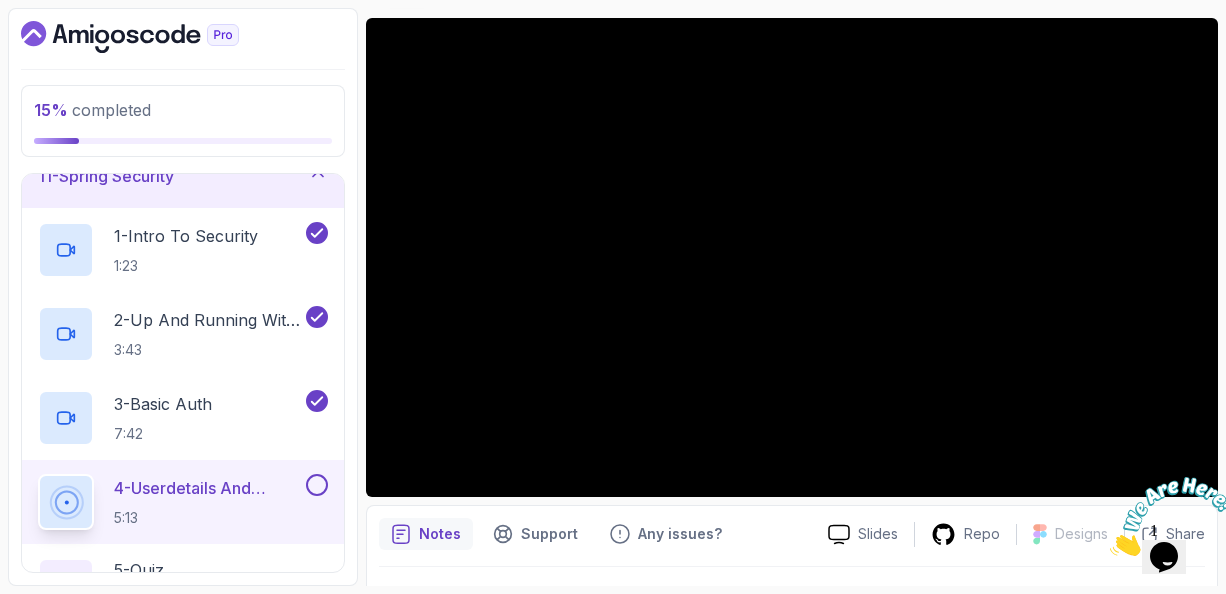 type 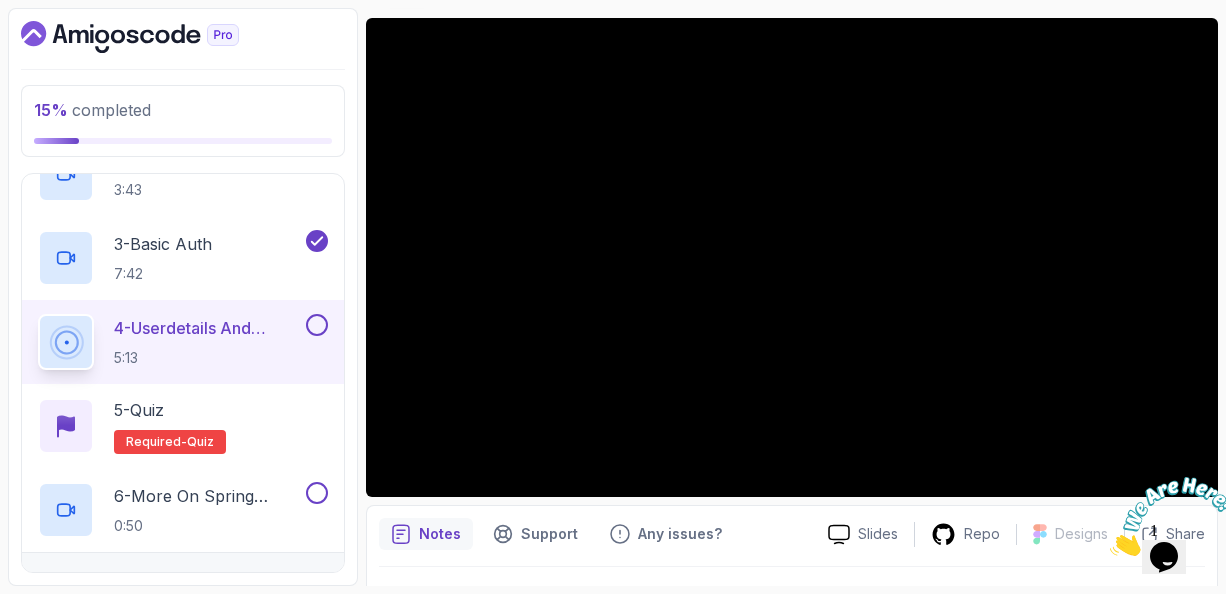 scroll, scrollTop: 880, scrollLeft: 0, axis: vertical 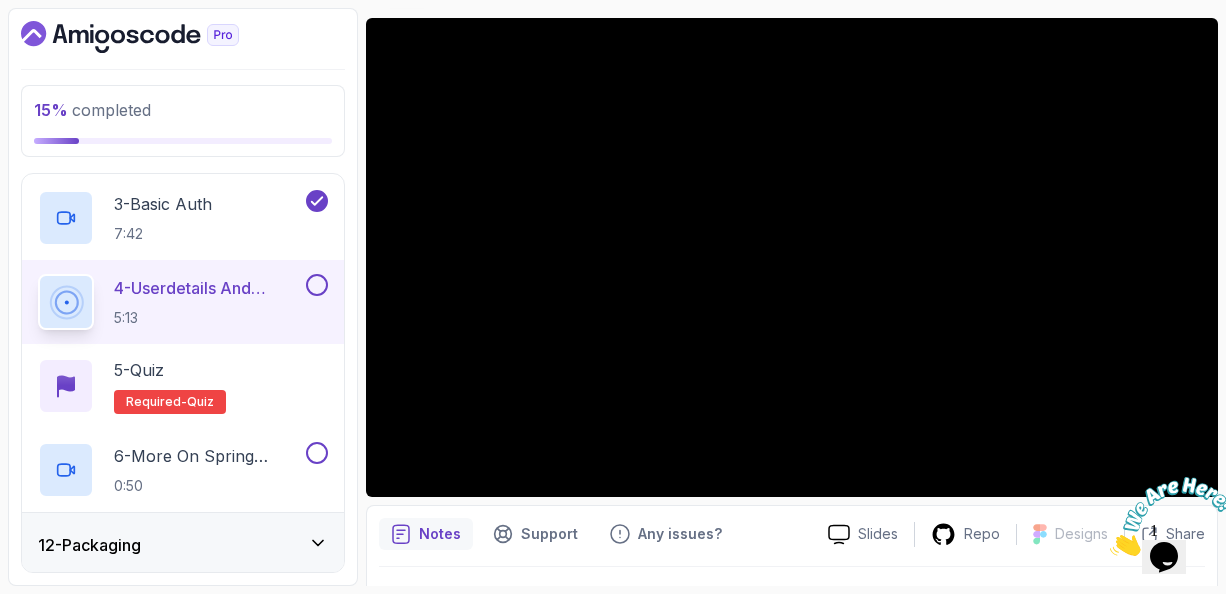 click on "4  -  Userdetails And Bcryptpasswordencoder" at bounding box center [208, 288] 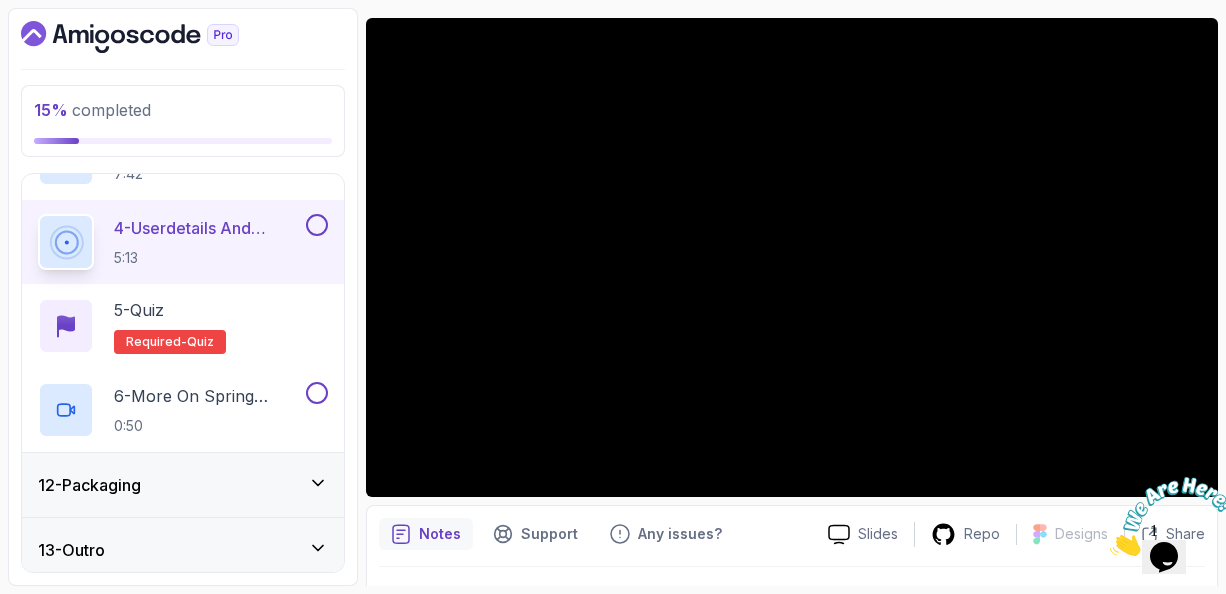 scroll, scrollTop: 944, scrollLeft: 0, axis: vertical 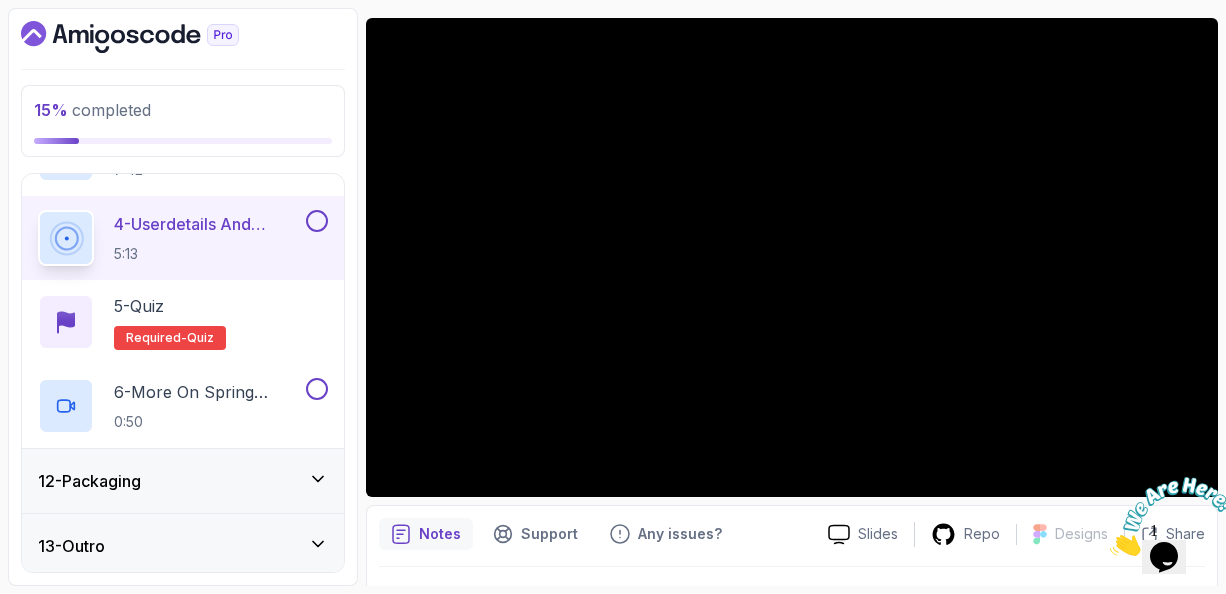 click 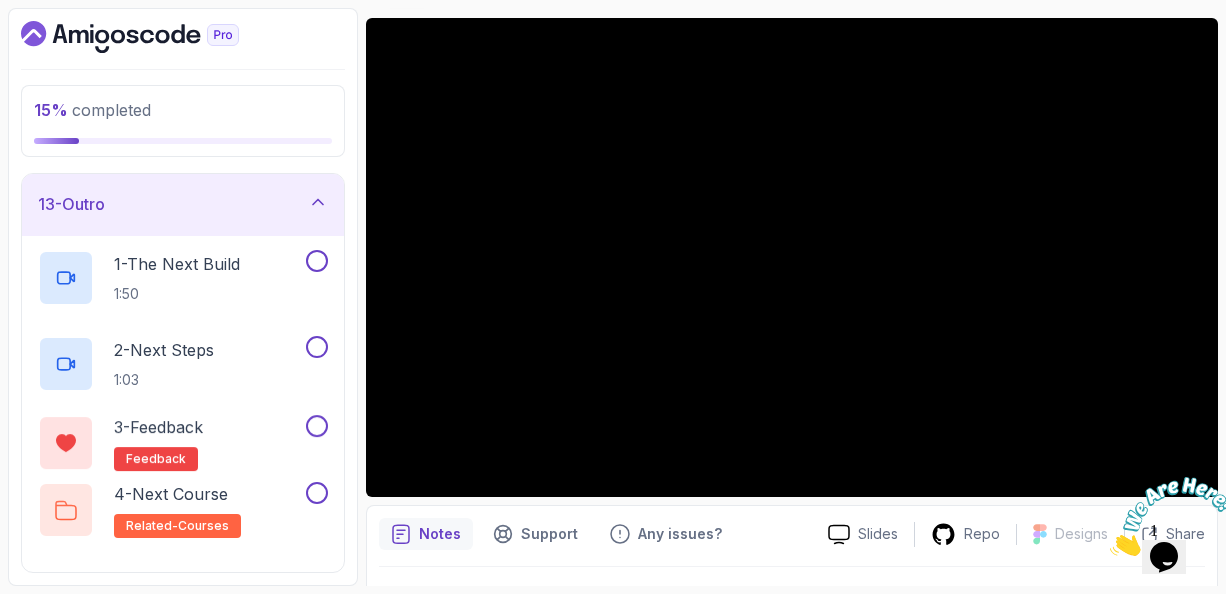 scroll, scrollTop: 440, scrollLeft: 0, axis: vertical 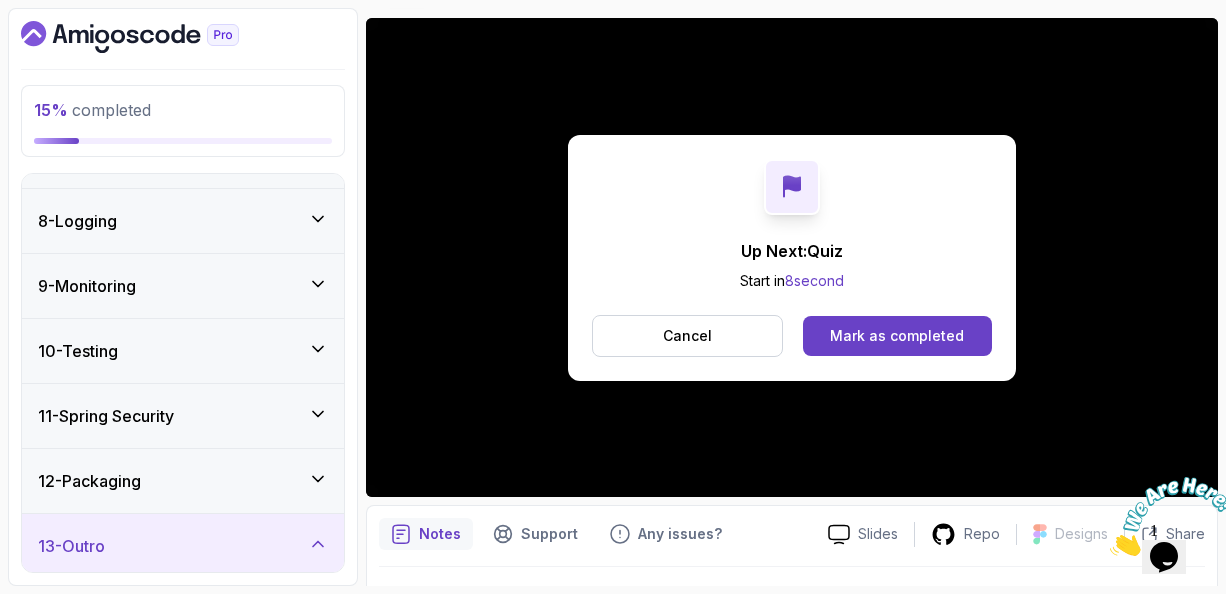 type 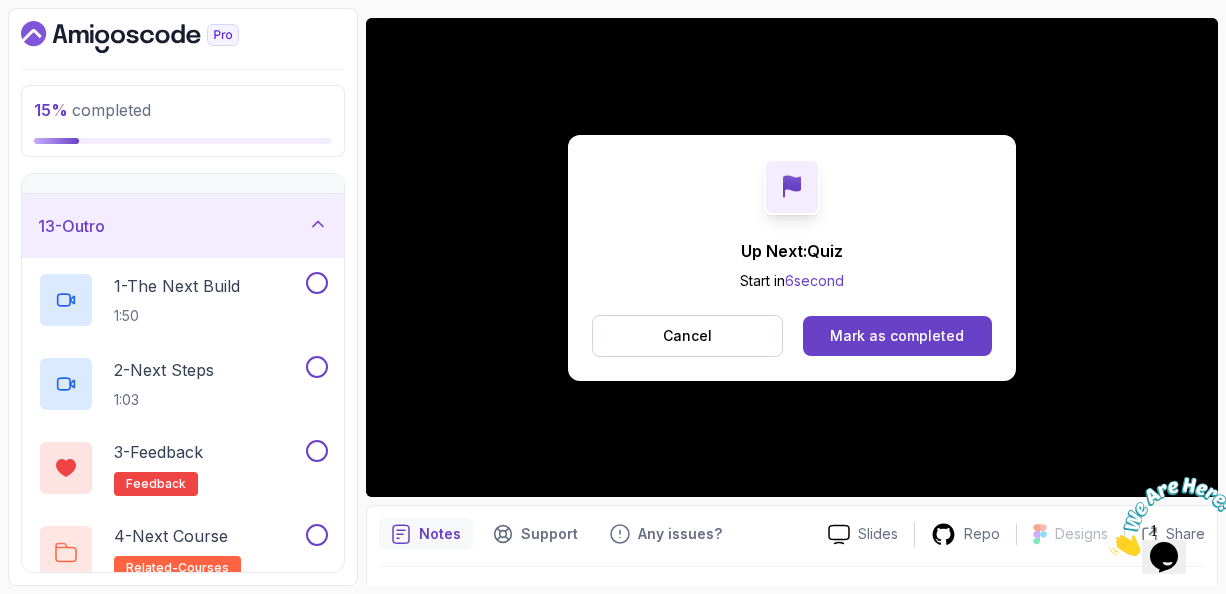 scroll, scrollTop: 776, scrollLeft: 0, axis: vertical 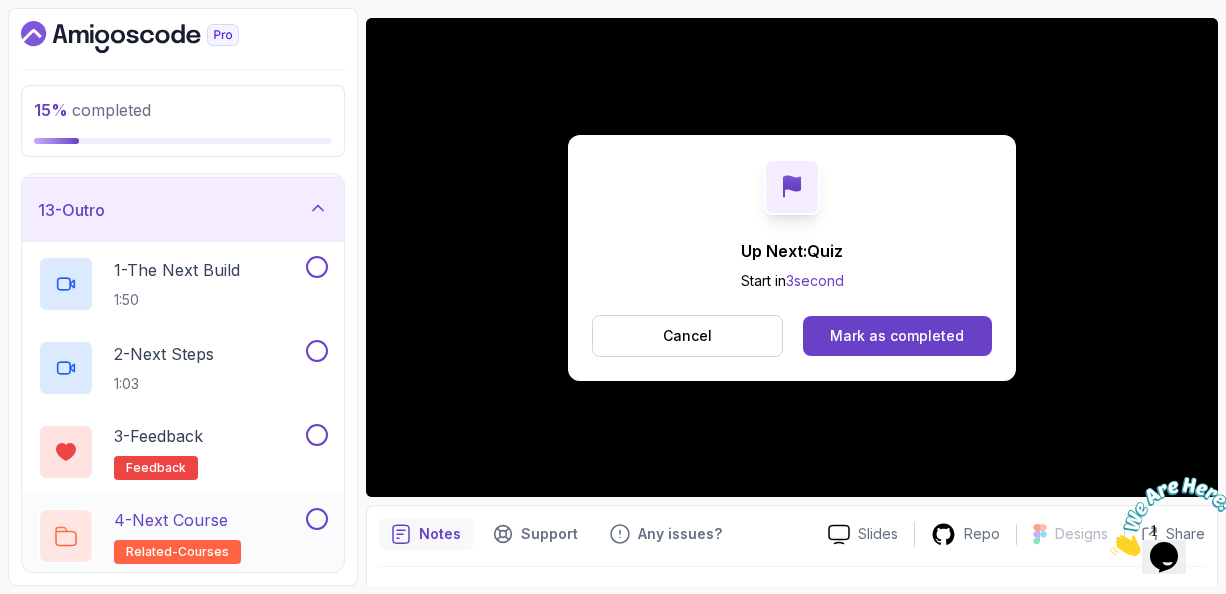 click on "4  -  Next Course" at bounding box center (171, 520) 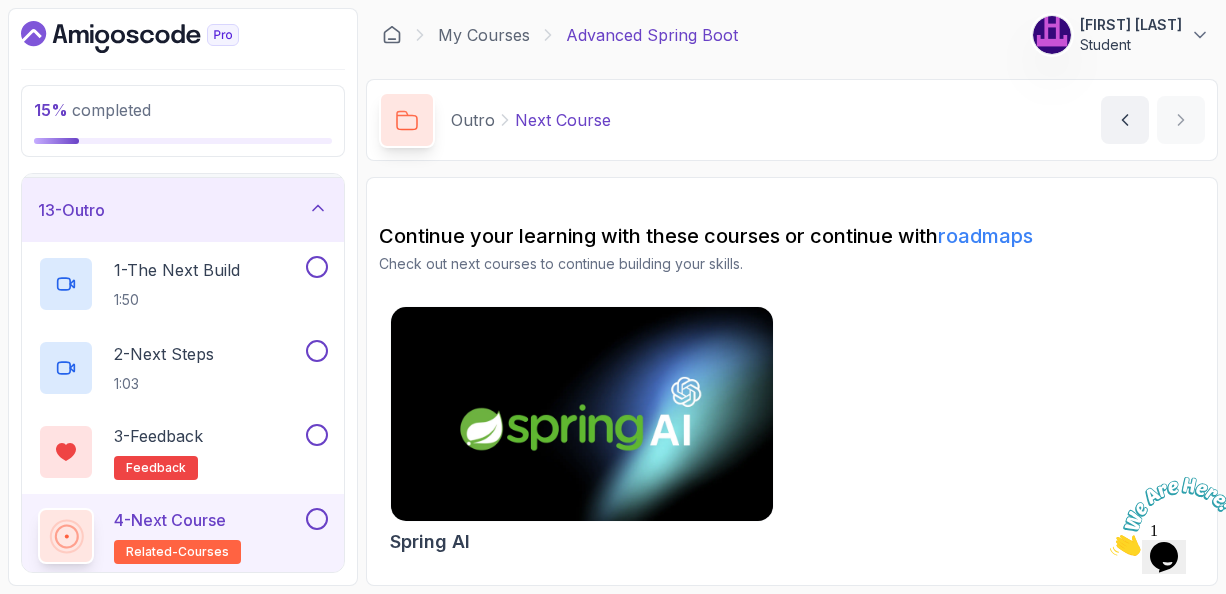 scroll, scrollTop: 0, scrollLeft: 0, axis: both 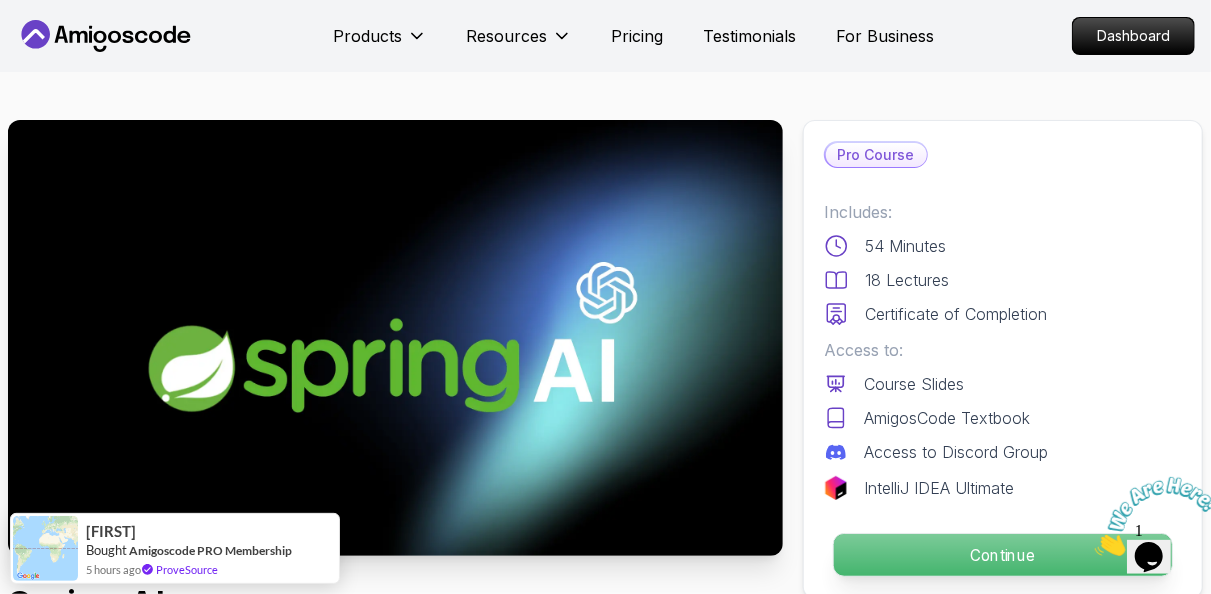 click on "Continue" at bounding box center (1003, 555) 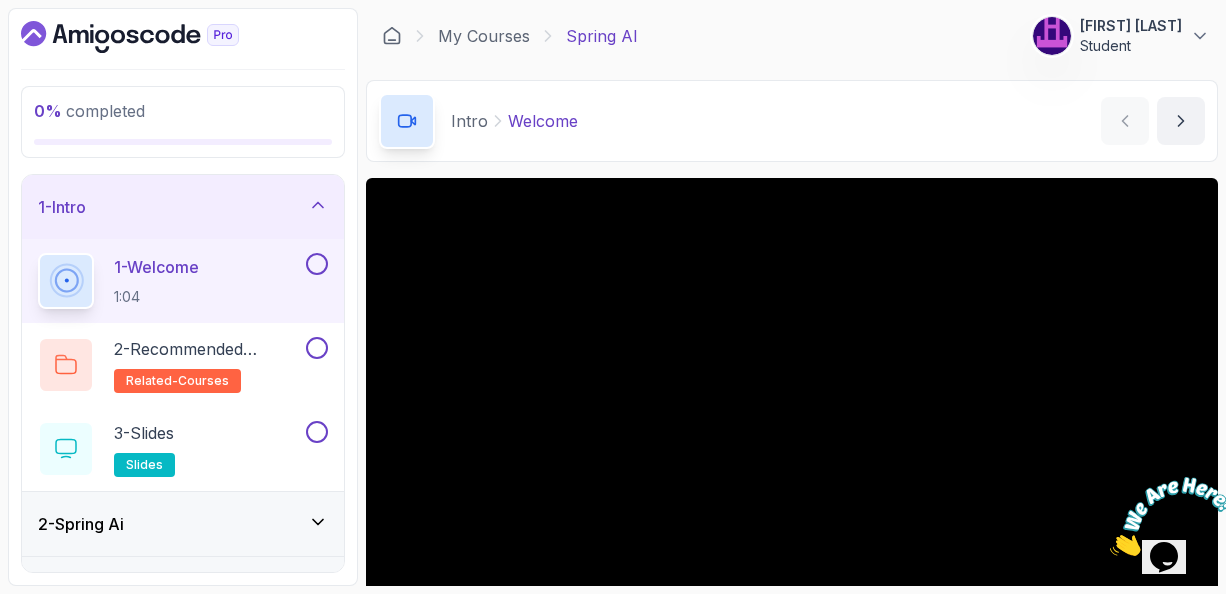 click on "1:04" at bounding box center [156, 297] 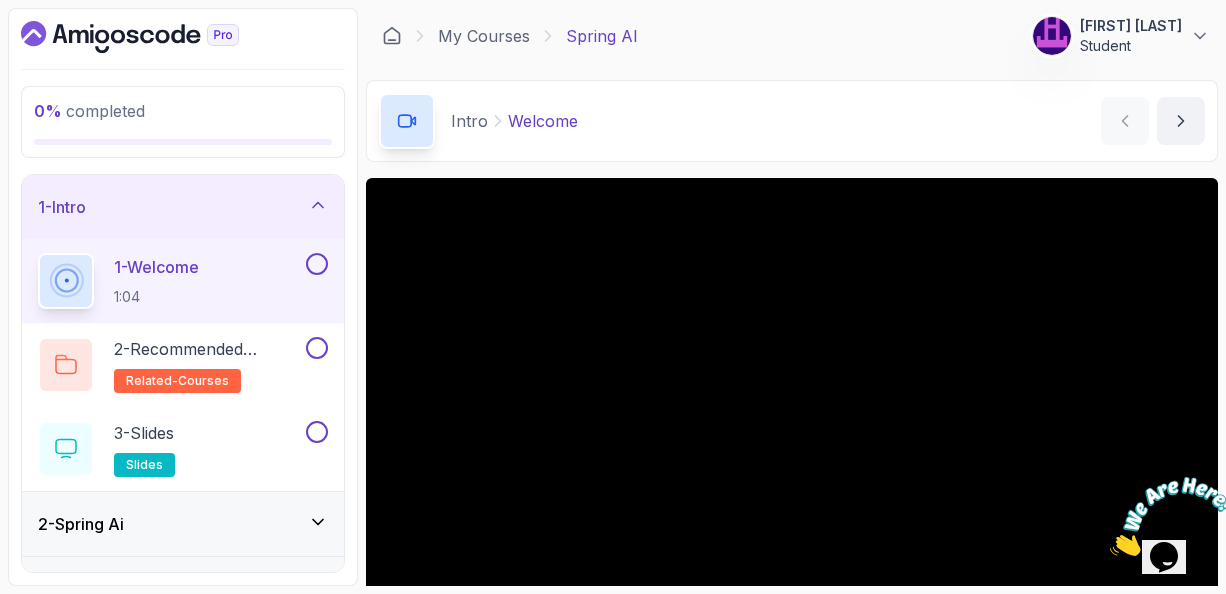 type 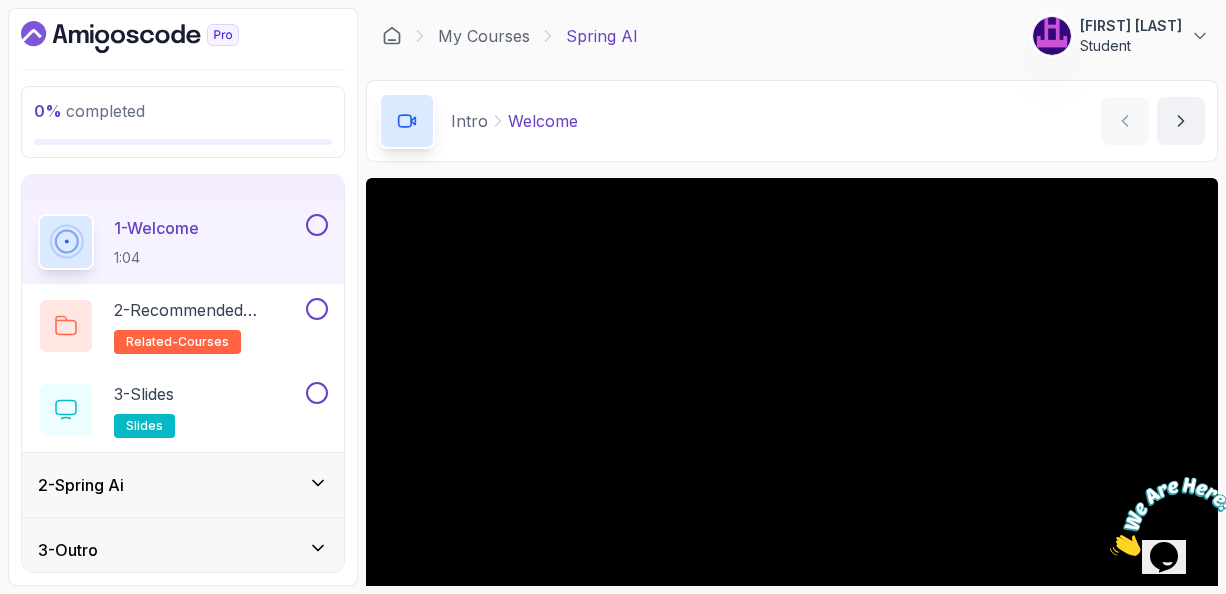 scroll, scrollTop: 46, scrollLeft: 0, axis: vertical 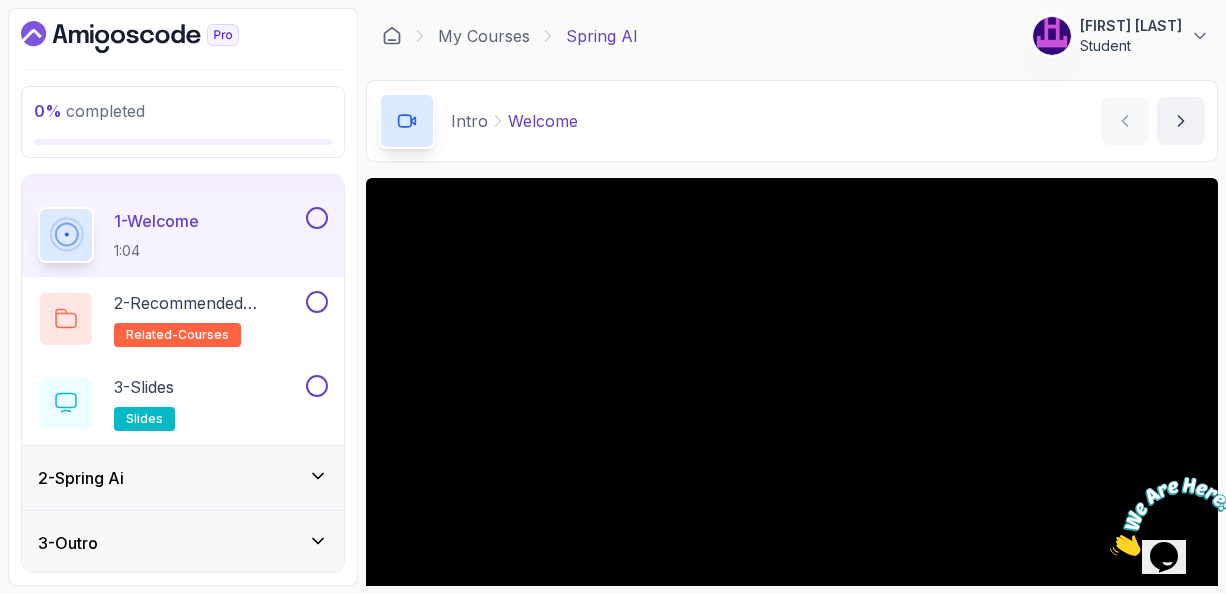 click 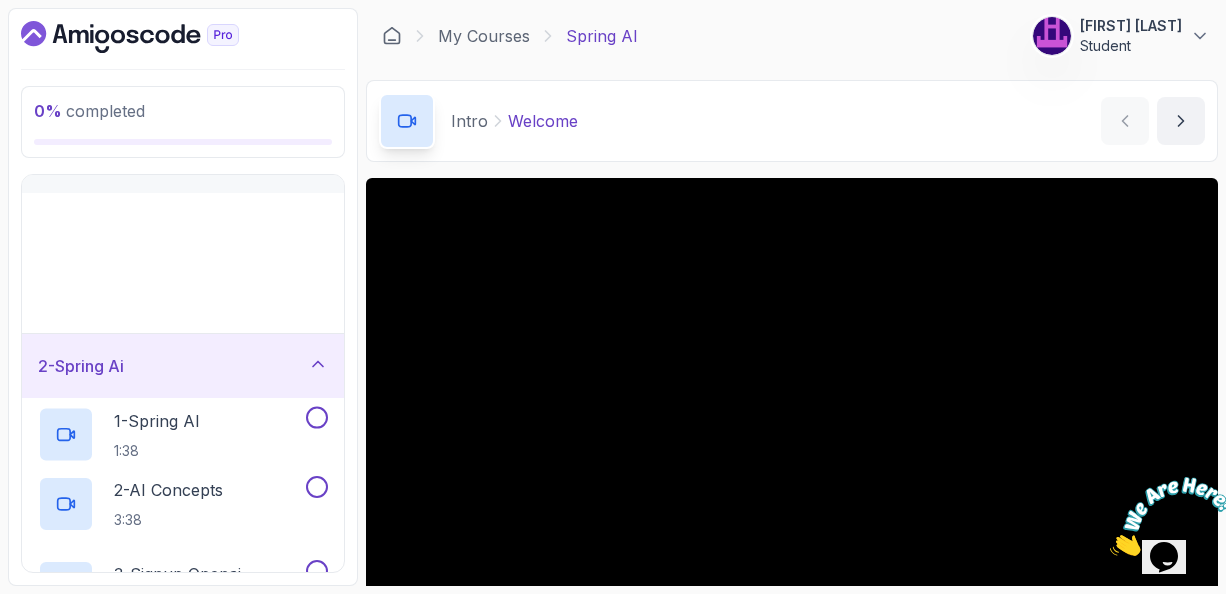 scroll, scrollTop: 0, scrollLeft: 0, axis: both 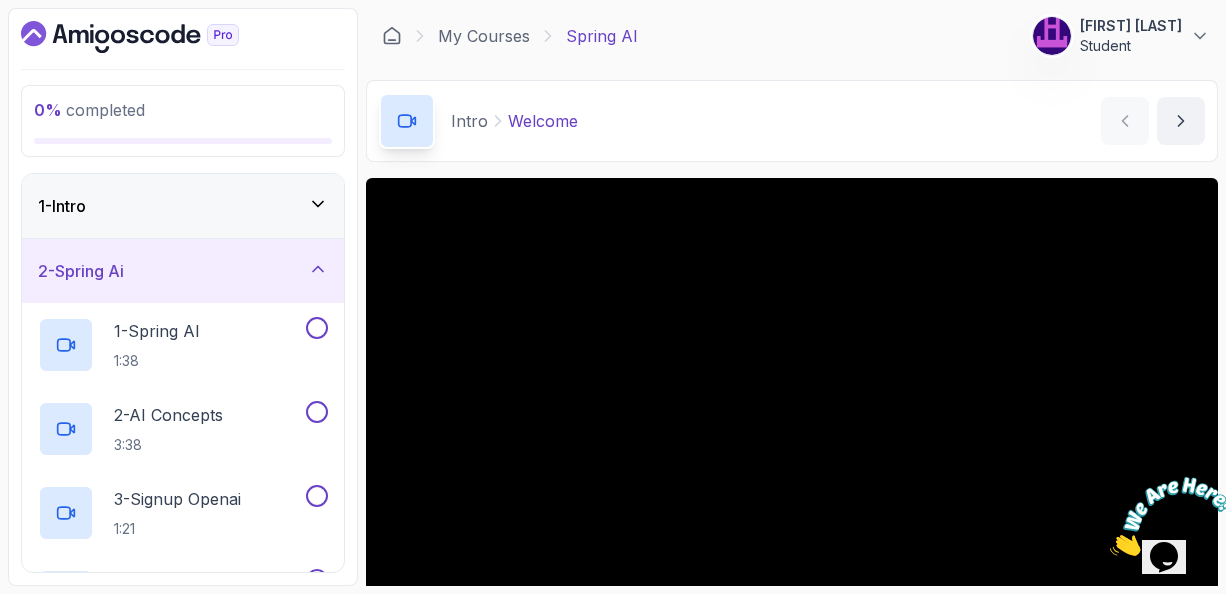 click on "2  -  Spring Ai" at bounding box center [183, 271] 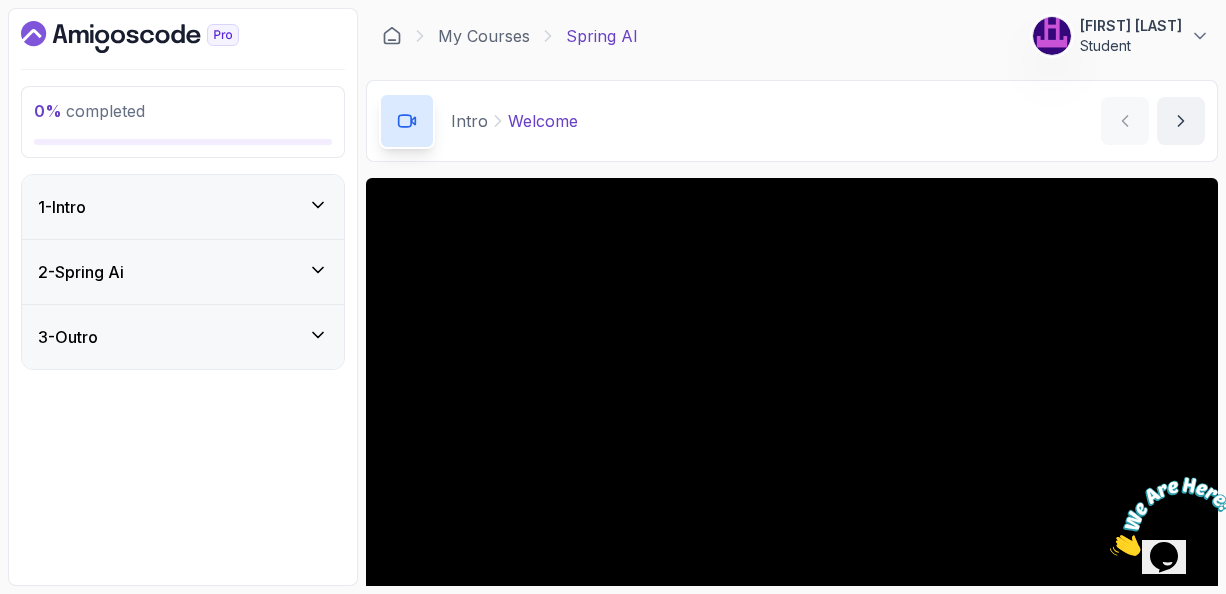 click on "2  -  Spring Ai" at bounding box center (183, 272) 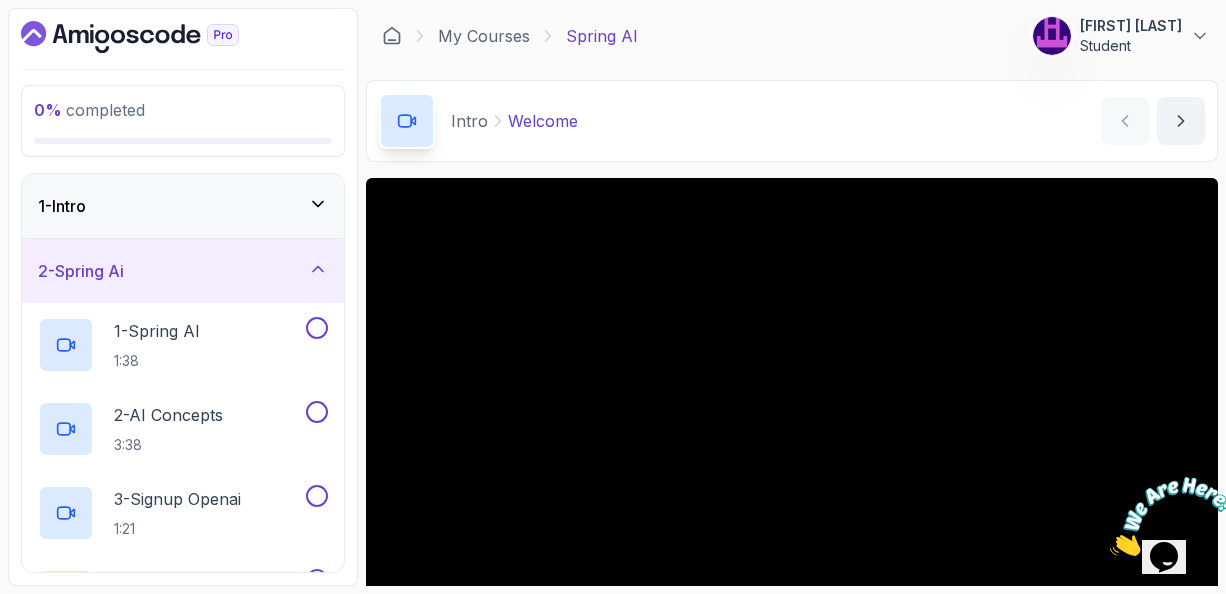 type 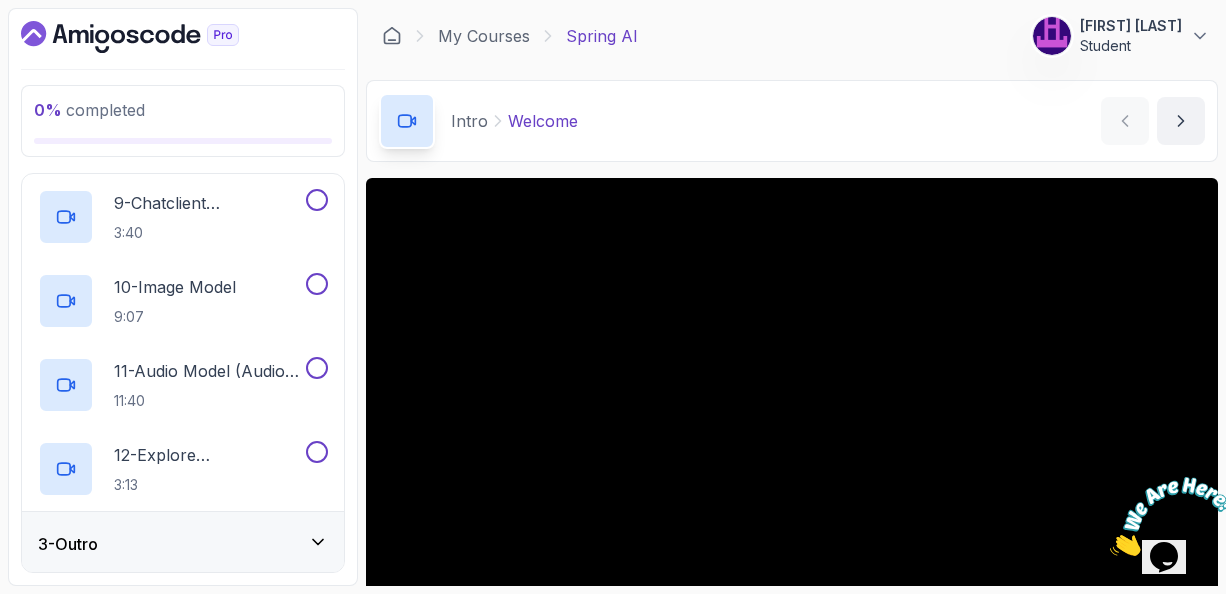 scroll, scrollTop: 801, scrollLeft: 0, axis: vertical 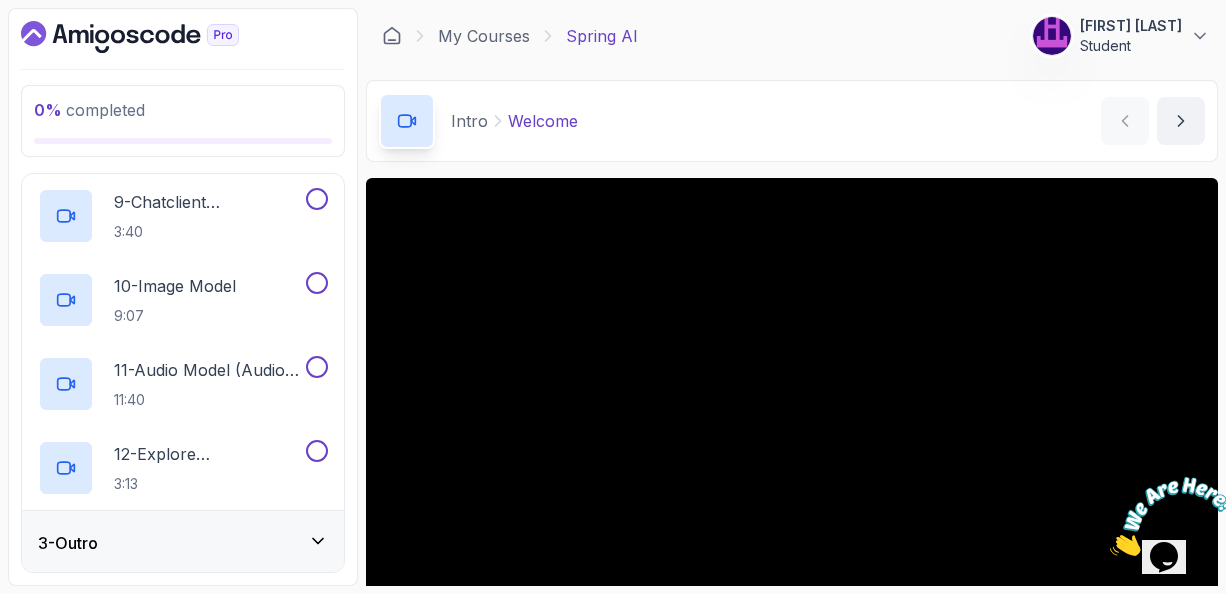 click 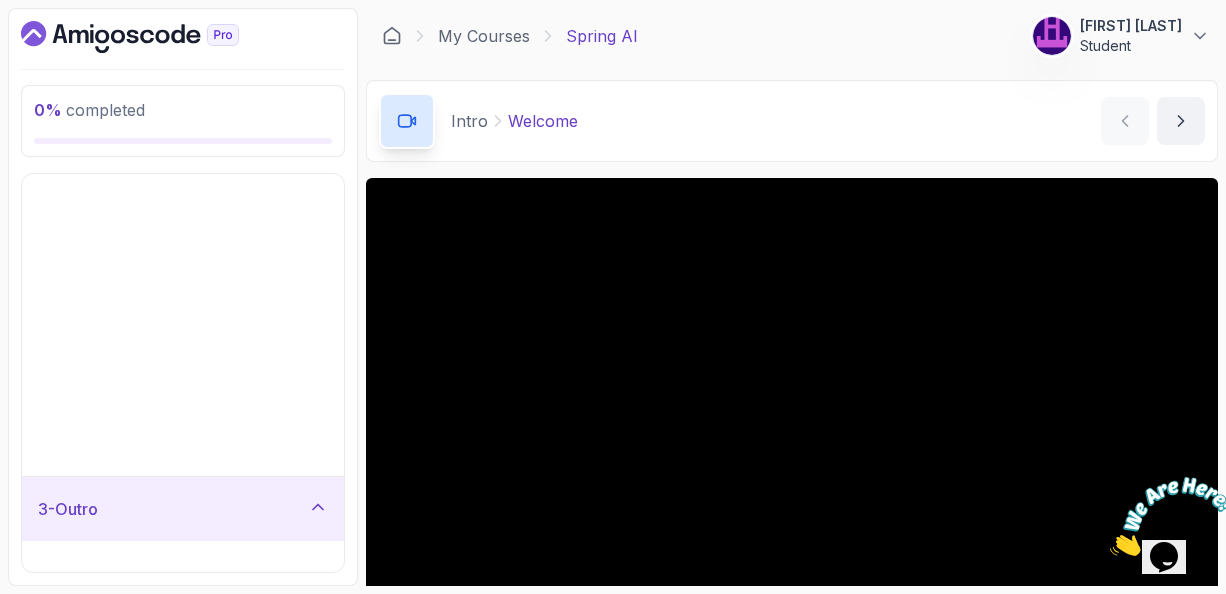 scroll, scrollTop: 0, scrollLeft: 0, axis: both 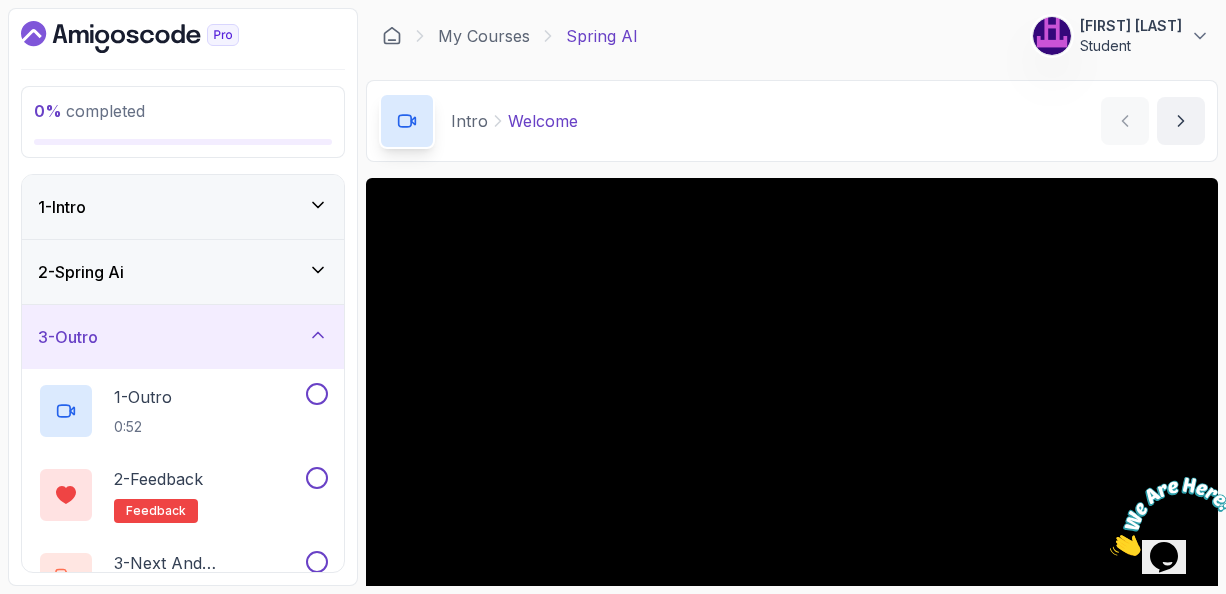 click on "3  -  Outro" at bounding box center [183, 337] 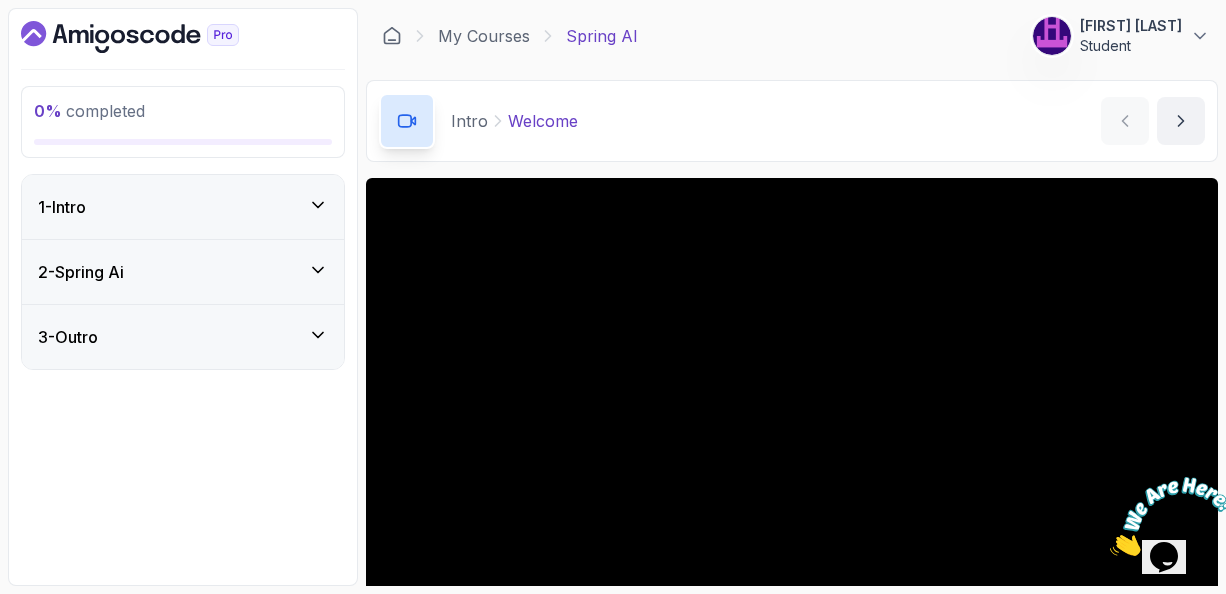 click on "3  -  Outro" at bounding box center [183, 337] 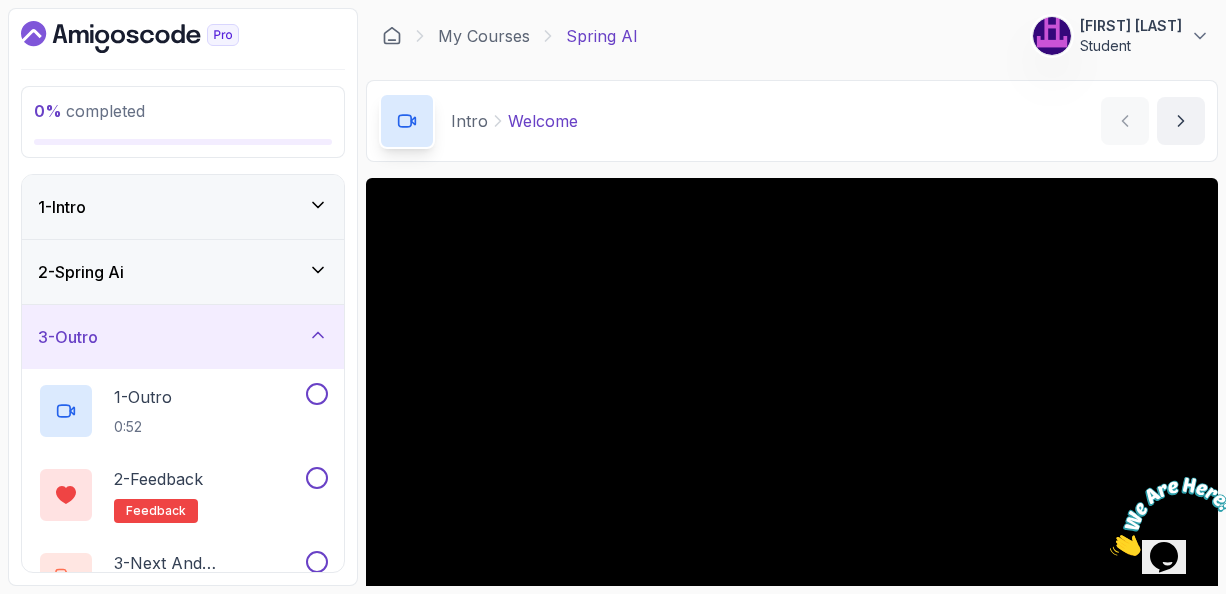 type 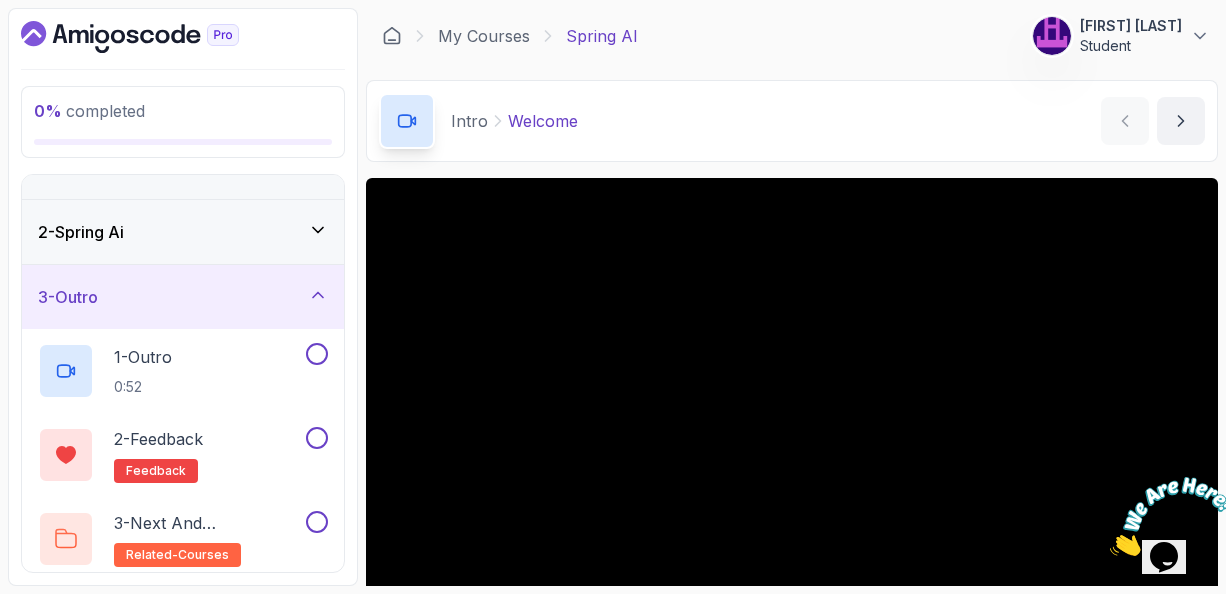 scroll, scrollTop: 46, scrollLeft: 0, axis: vertical 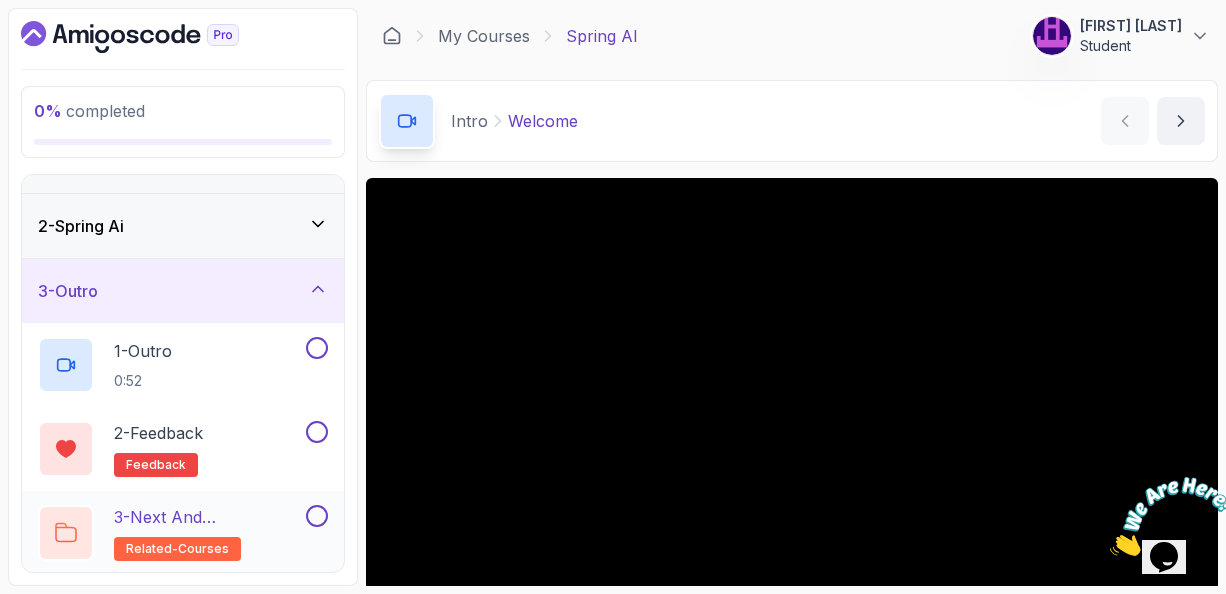 click on "3  -  Next and Recommended Courses" at bounding box center (208, 517) 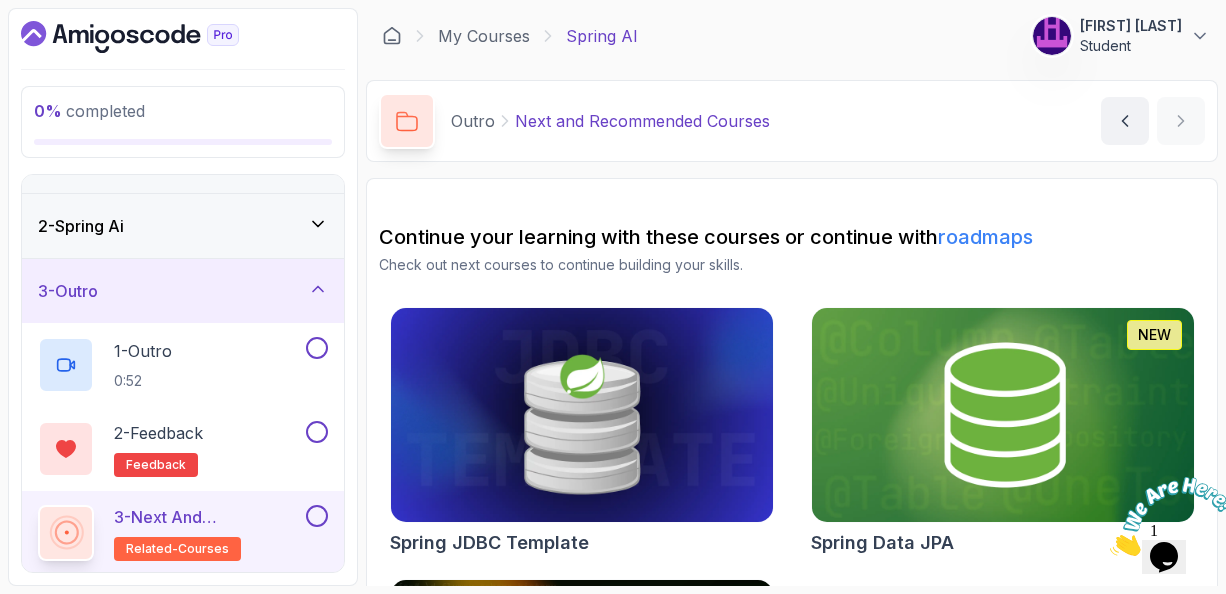 click on "Continue your learning with these courses or continue with  roadmaps Check out next courses to continue building your skills. Spring JDBC Template NEW Spring Data JPA Flyway and Spring Boot" at bounding box center (792, 513) 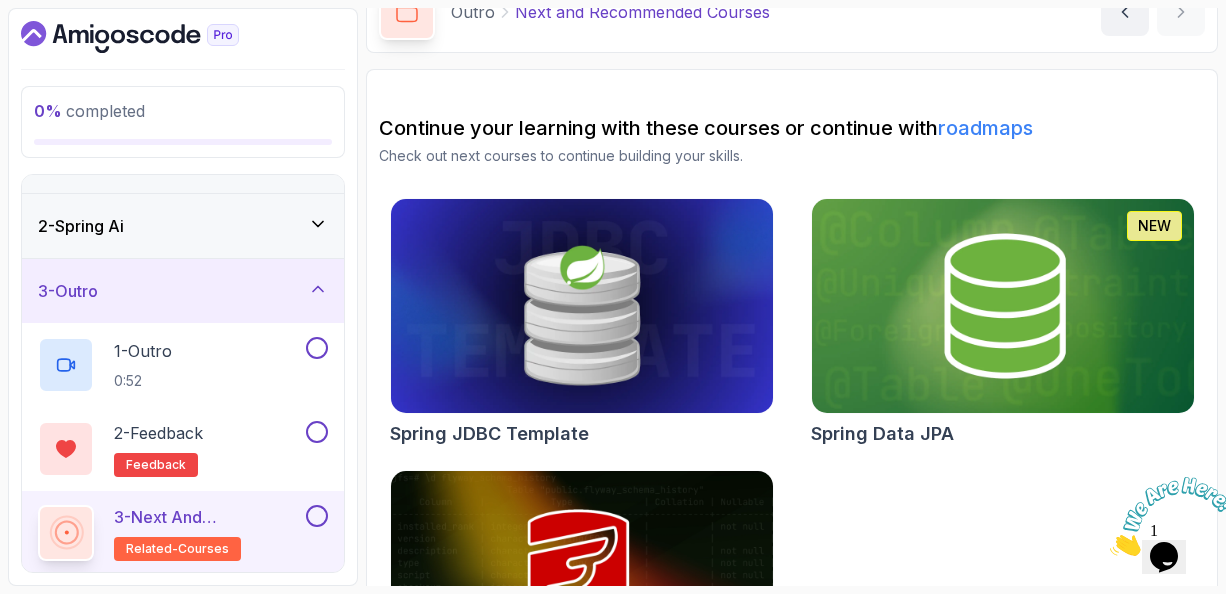 scroll, scrollTop: 0, scrollLeft: 0, axis: both 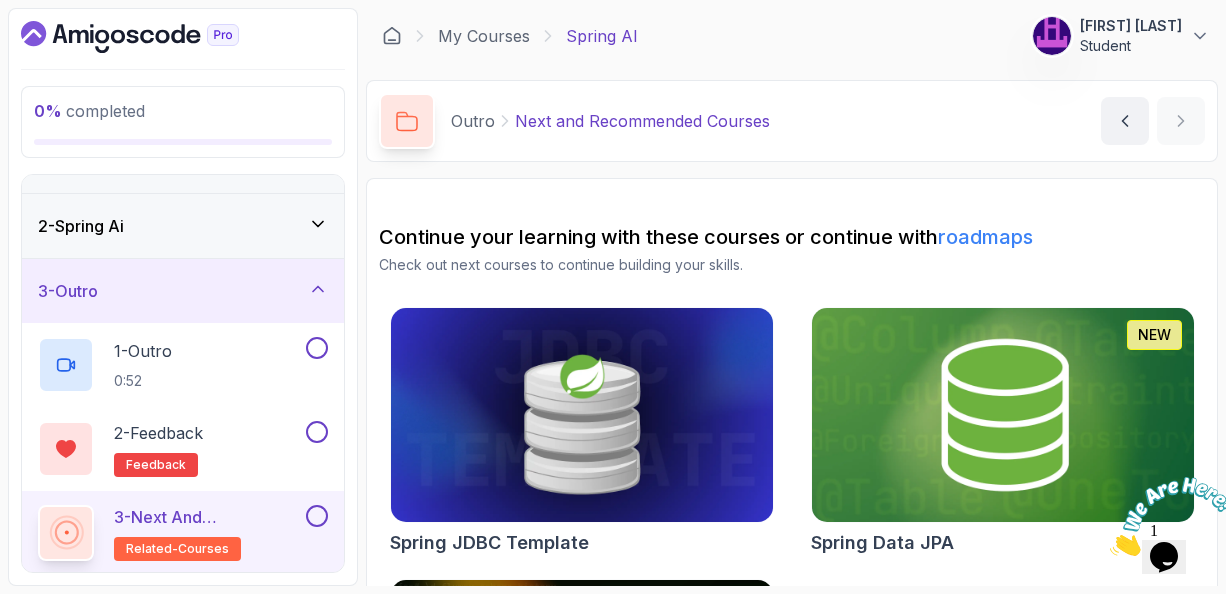 click at bounding box center [1002, 415] 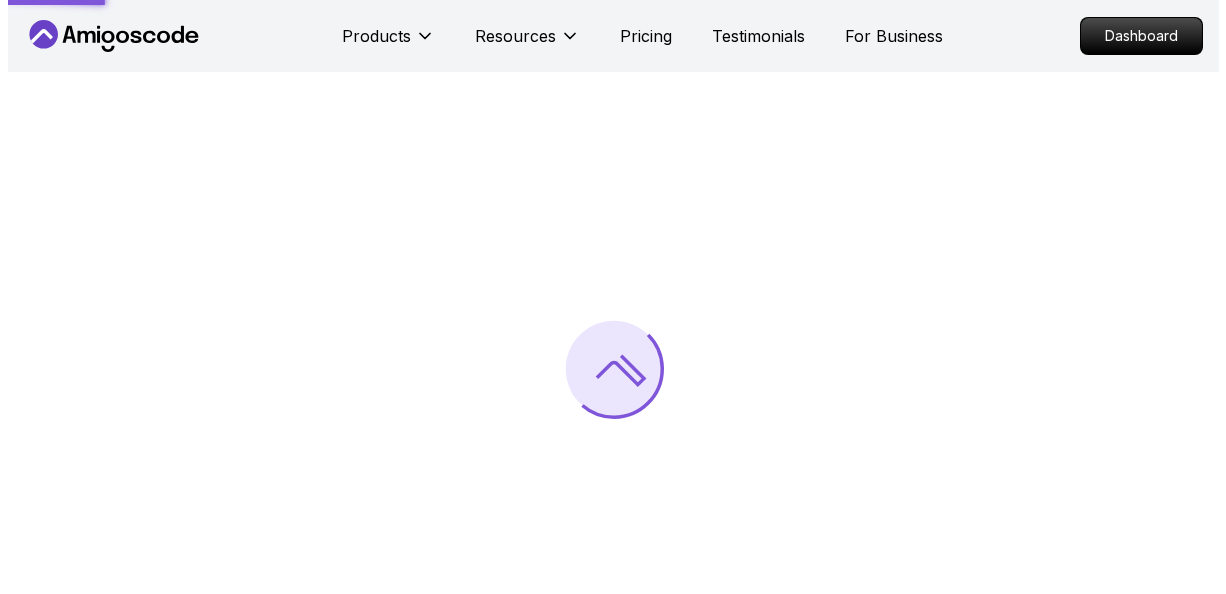scroll, scrollTop: 0, scrollLeft: 0, axis: both 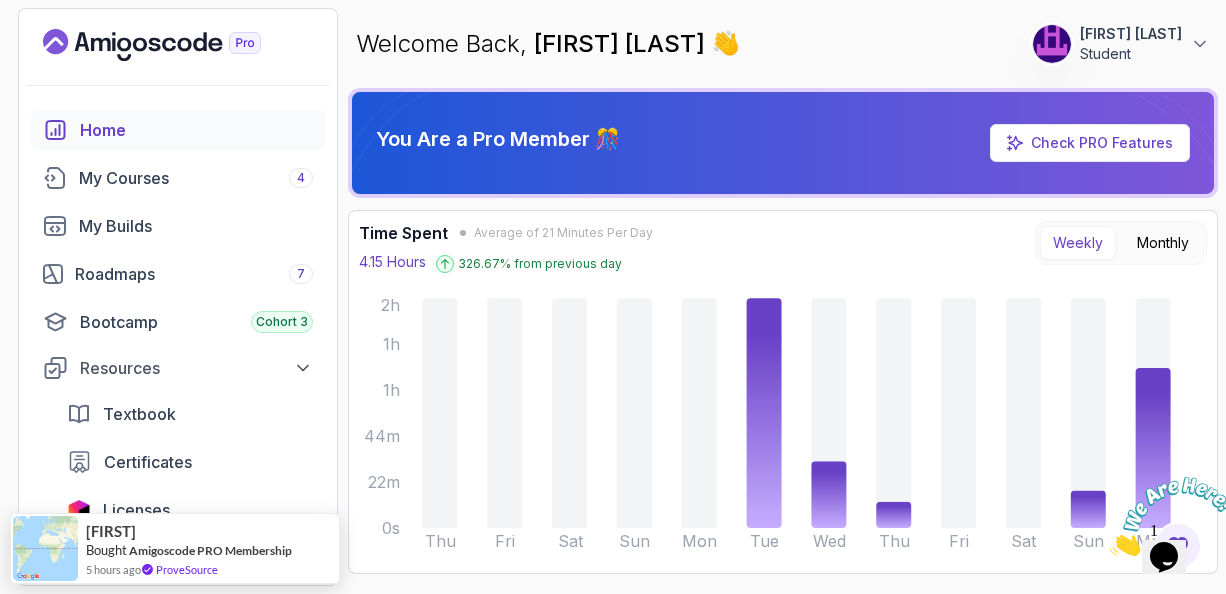 click on "Time Spent Average of   21 Minutes   Per      Day 4.15 Hours 326.67 % from previous   day Weekly Monthly Thu Fri Sat Sun Mon Tue Wed Thu Fri Sat Sun Mon 0s 22m 44m 1h 1h 2h" at bounding box center [783, 392] 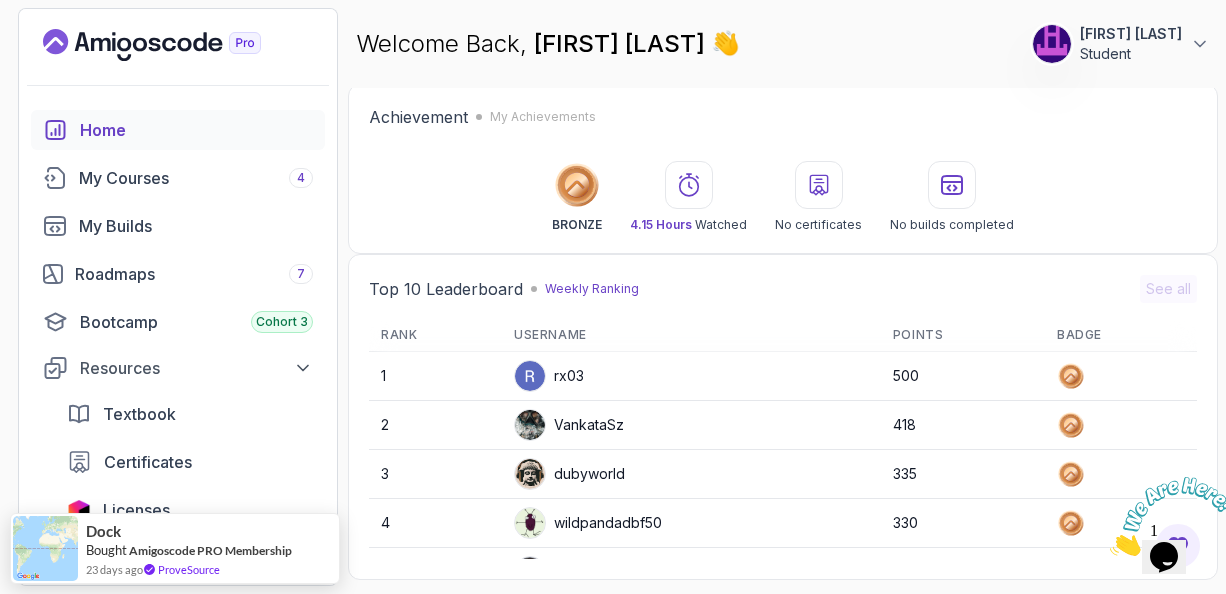 scroll, scrollTop: 506, scrollLeft: 0, axis: vertical 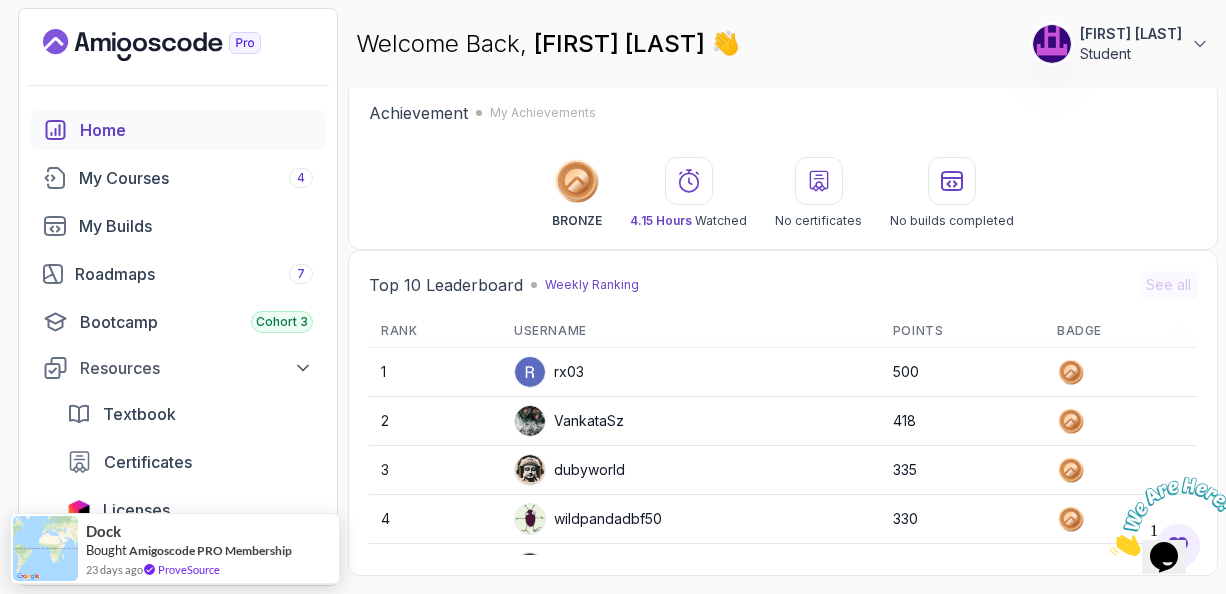click on "Home" at bounding box center [196, 130] 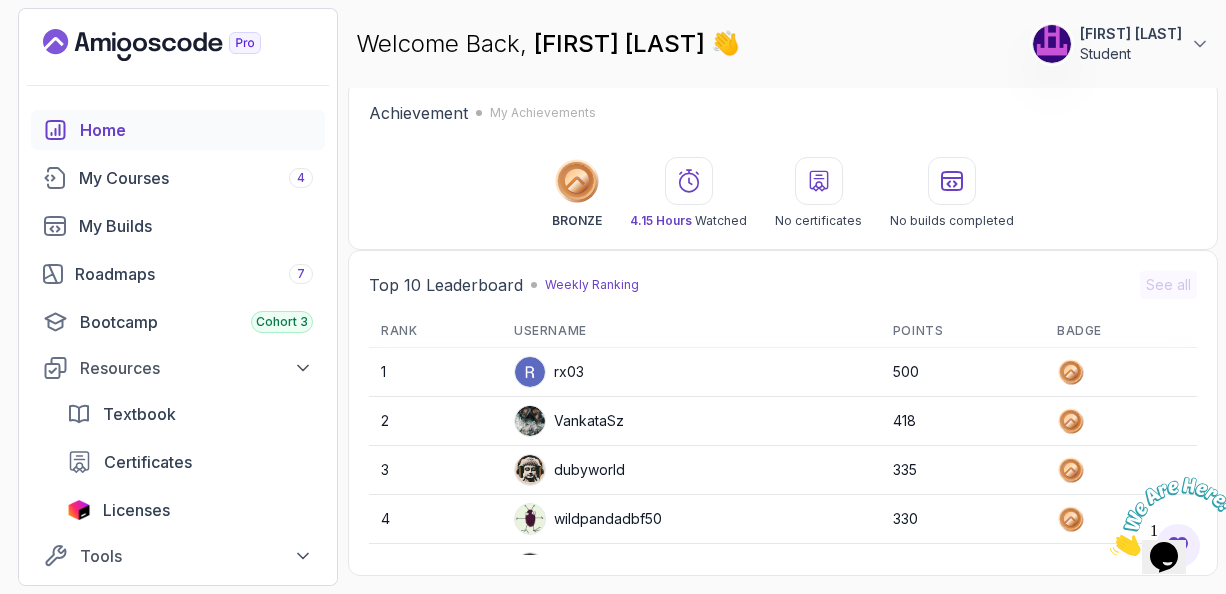 scroll, scrollTop: 0, scrollLeft: 0, axis: both 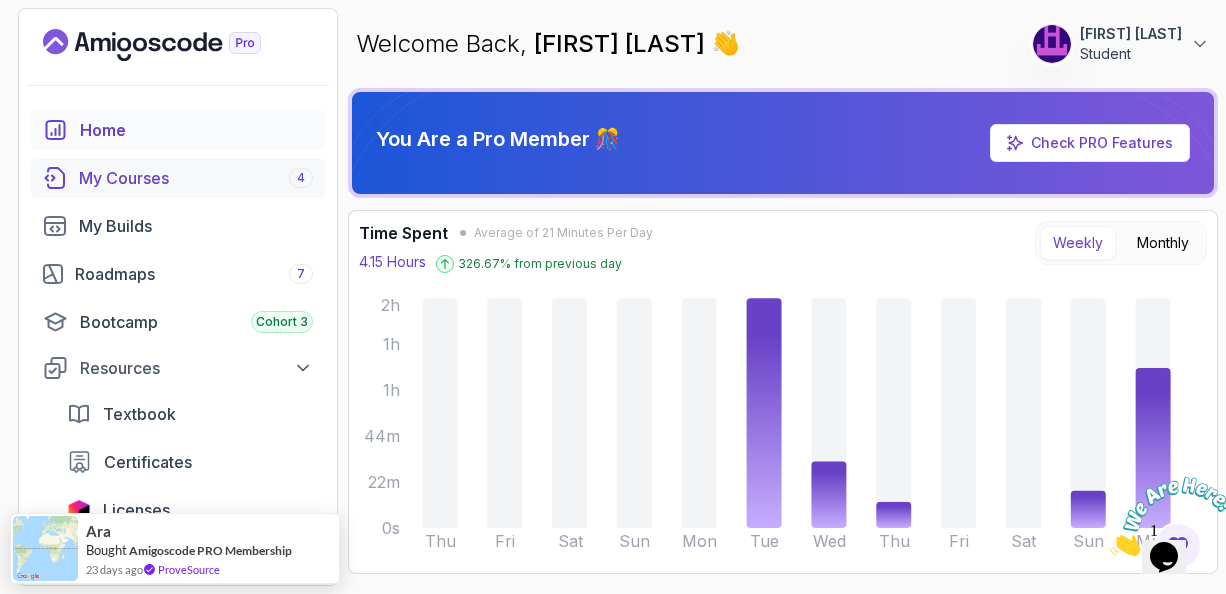 click on "My Courses 4" at bounding box center [196, 178] 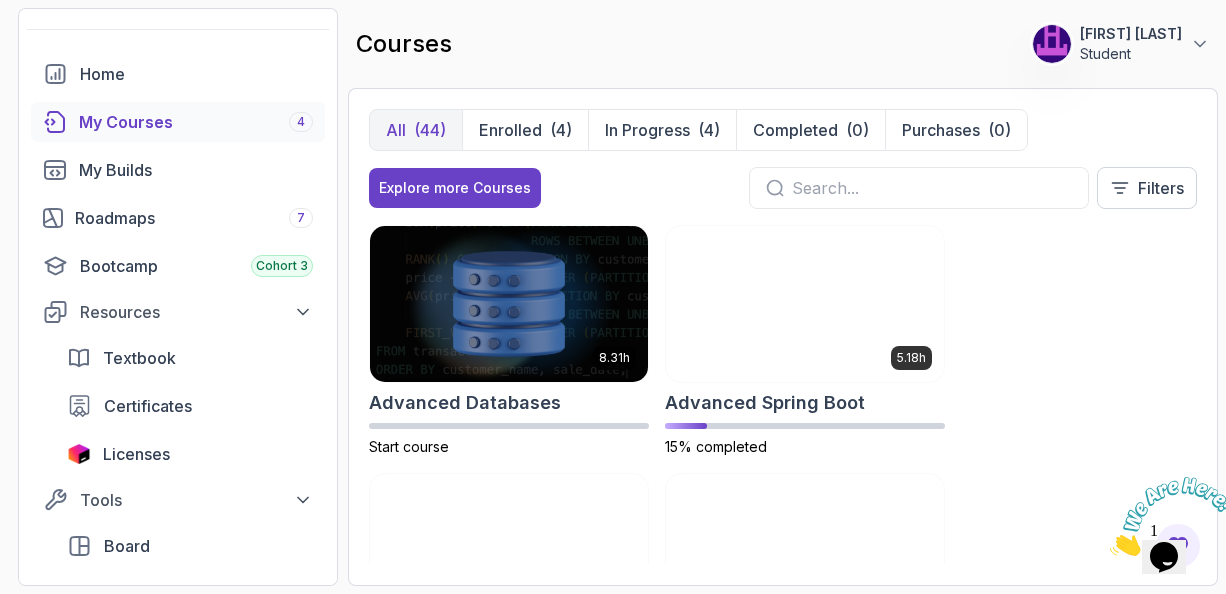 scroll, scrollTop: 120, scrollLeft: 0, axis: vertical 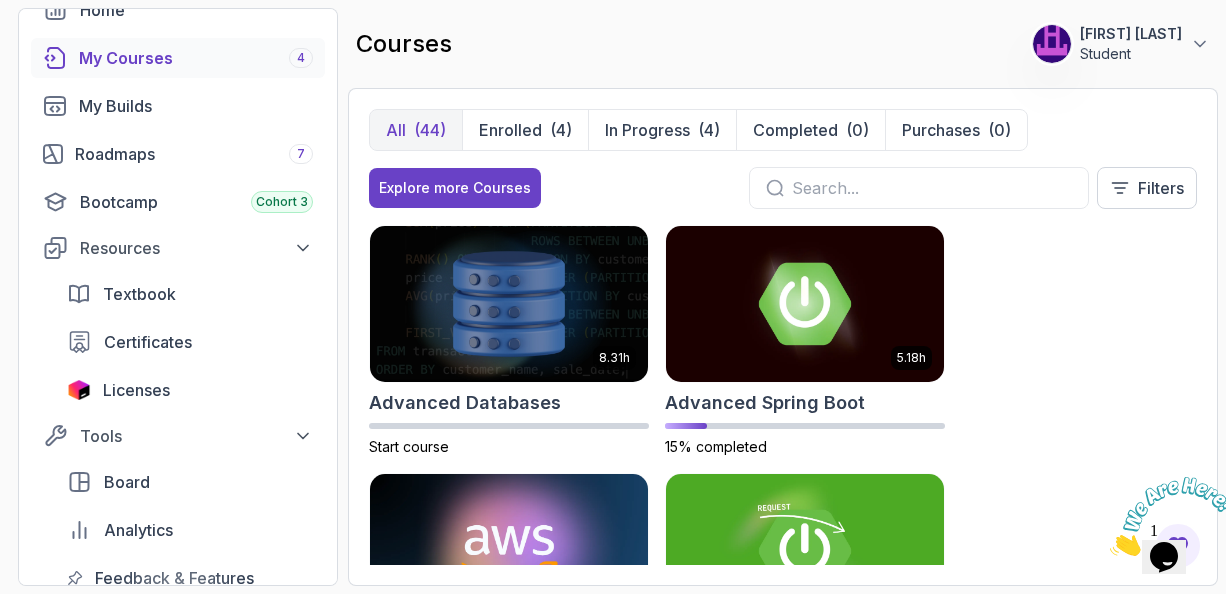 click on "8.31h Advanced Databases Start course 5.18h Advanced Spring Boot 15% completed 2.73h AWS for Developers Start course 3.30h Building APIs with Spring Boot 80% completed 2.63h CI/CD with GitHub Actions Start course 2.08h CSS Essentials Start course 1.70h Database Design & Implementation Start course 1.45h Docker for Java Developers Start course 4.64h Docker For Professionals Start course 10.13h Git for Professionals Start course 2.55h Git & GitHub Fundamentals Start course 2.10h GitHub Toolkit Start course 1.84h HTML Essentials Start course 5.57h IntelliJ IDEA Developer Guide Start course 1.72h Java Data Structures Start course 2.41h Java for Beginners Start course 9.18h Java for Developers Start course 1.13h Java Generics Start course 1.67h Java Integration Testing Start course 2.82h Java Object Oriented Programming Start course 26m Java Streams Essentials Start course 2.08h Java Streams Start course 1.42h Stripe Checkout Start course 38m Java Unit Testing Essentials Start course 2.75h Start course 2.05h 4.58h" at bounding box center [783, 395] 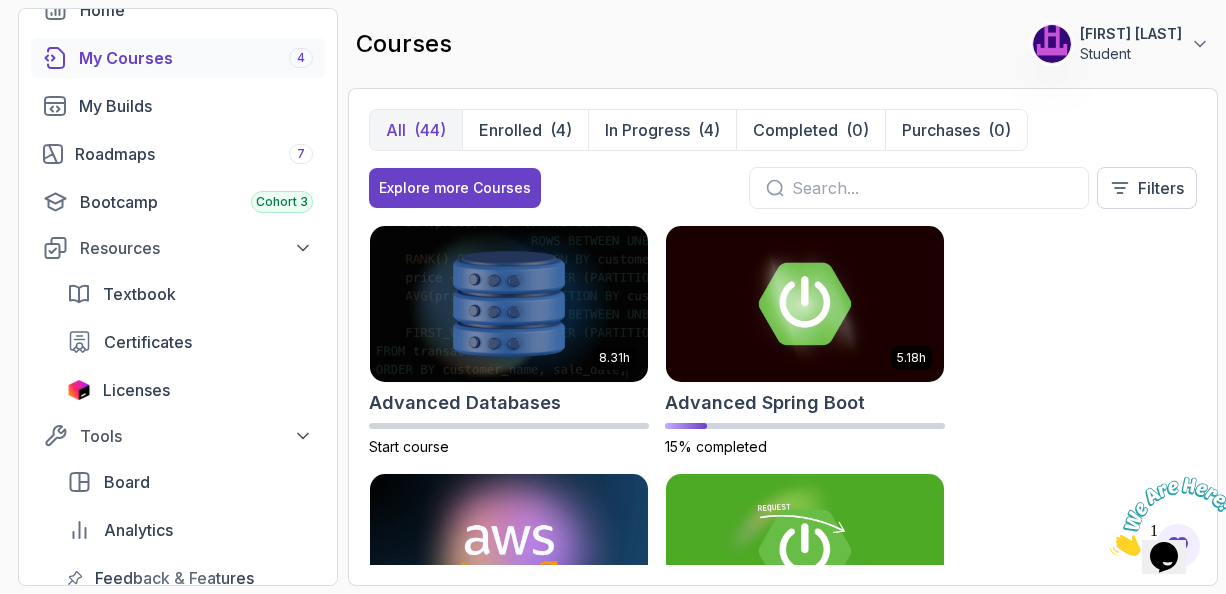 scroll, scrollTop: 0, scrollLeft: 0, axis: both 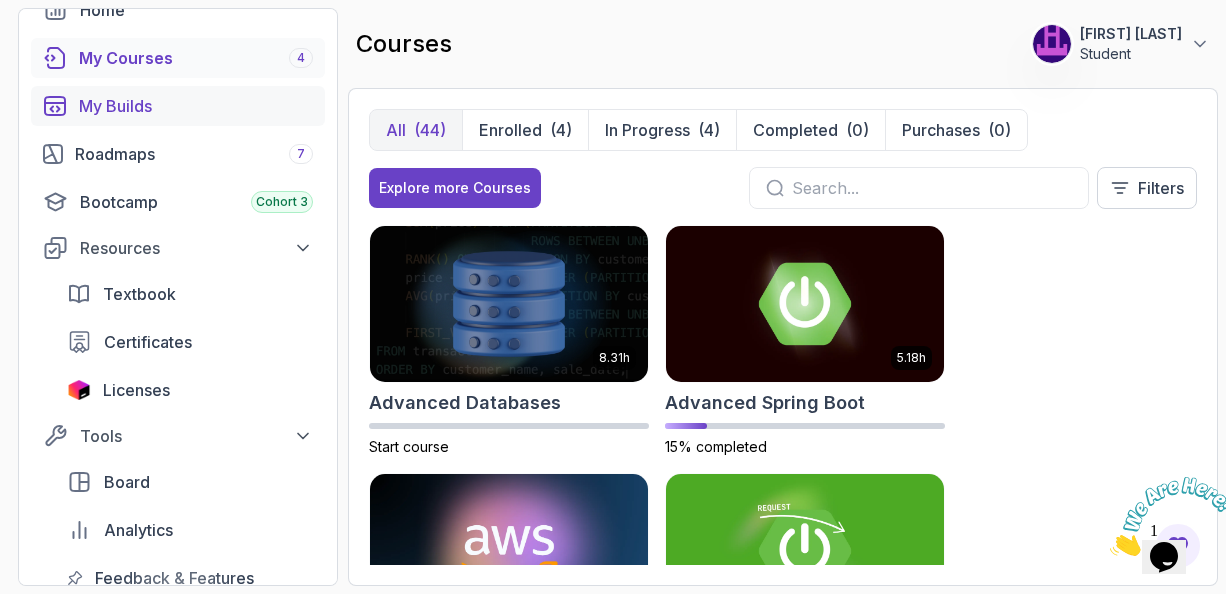 click on "My Builds" at bounding box center [196, 106] 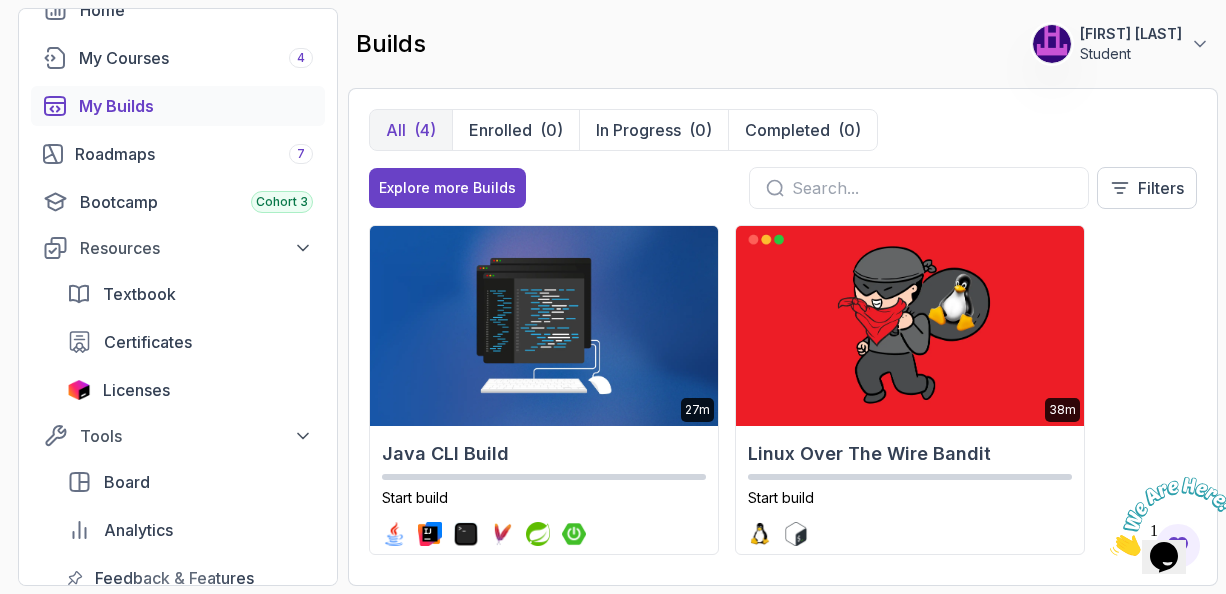click on "All (4) Enrolled (0) In Progress (0) Completed (0)" at bounding box center [783, 130] 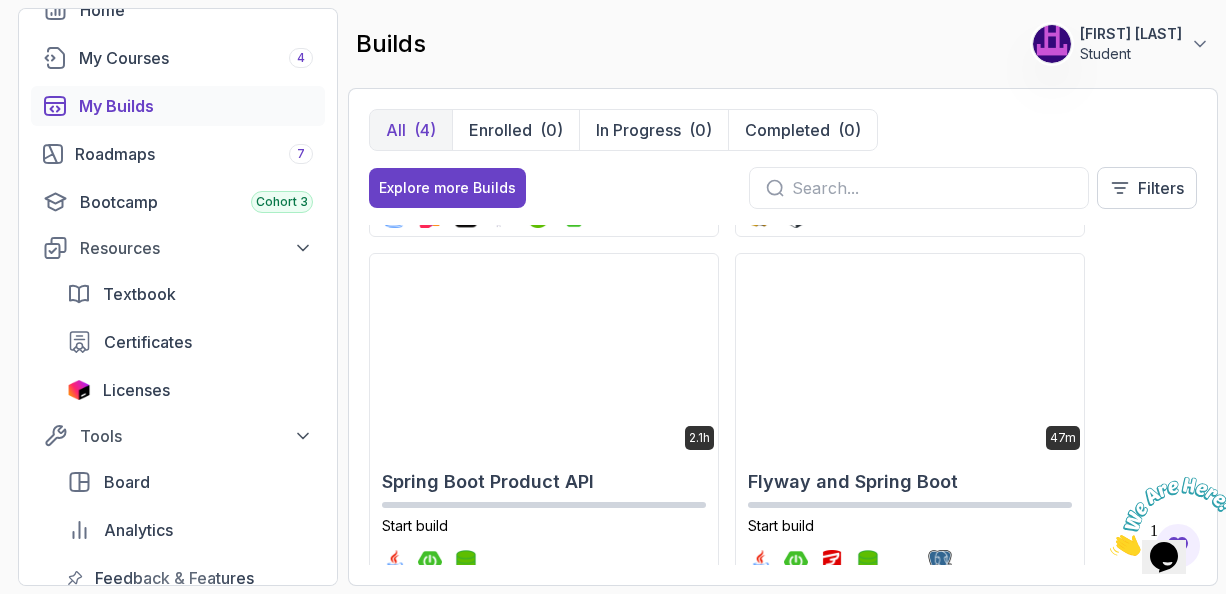 scroll, scrollTop: 316, scrollLeft: 0, axis: vertical 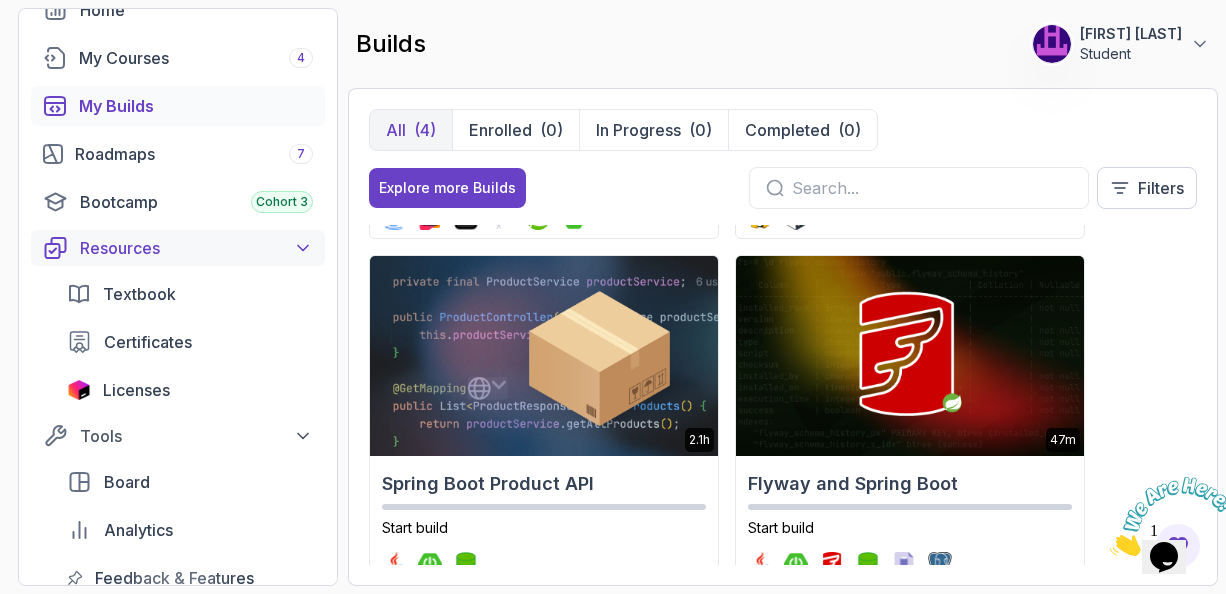 click 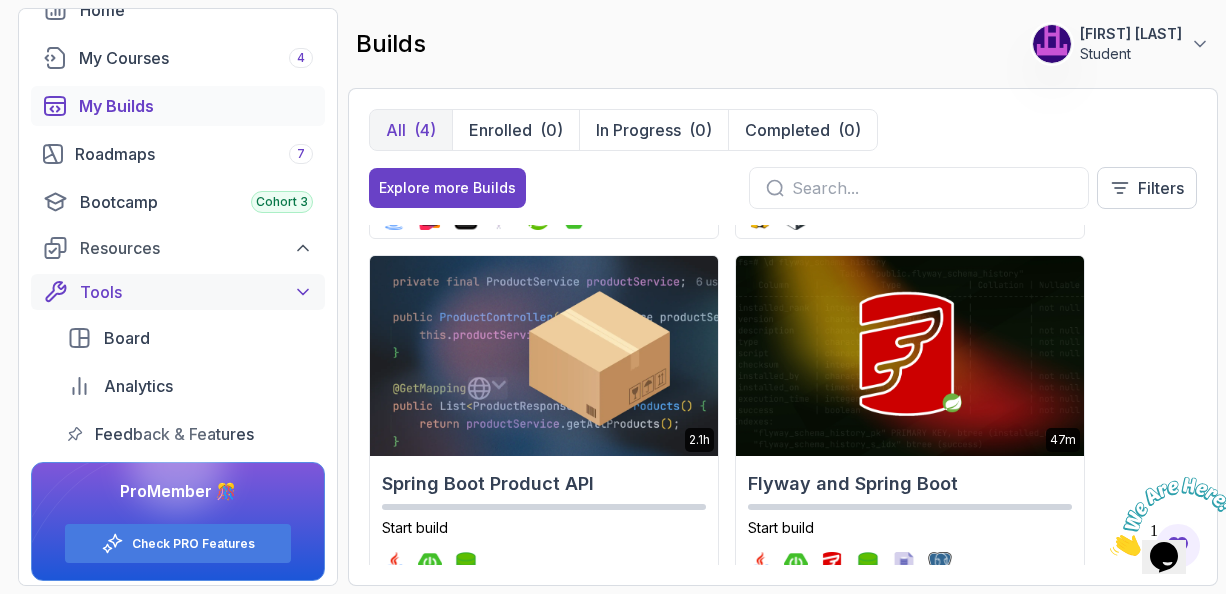click 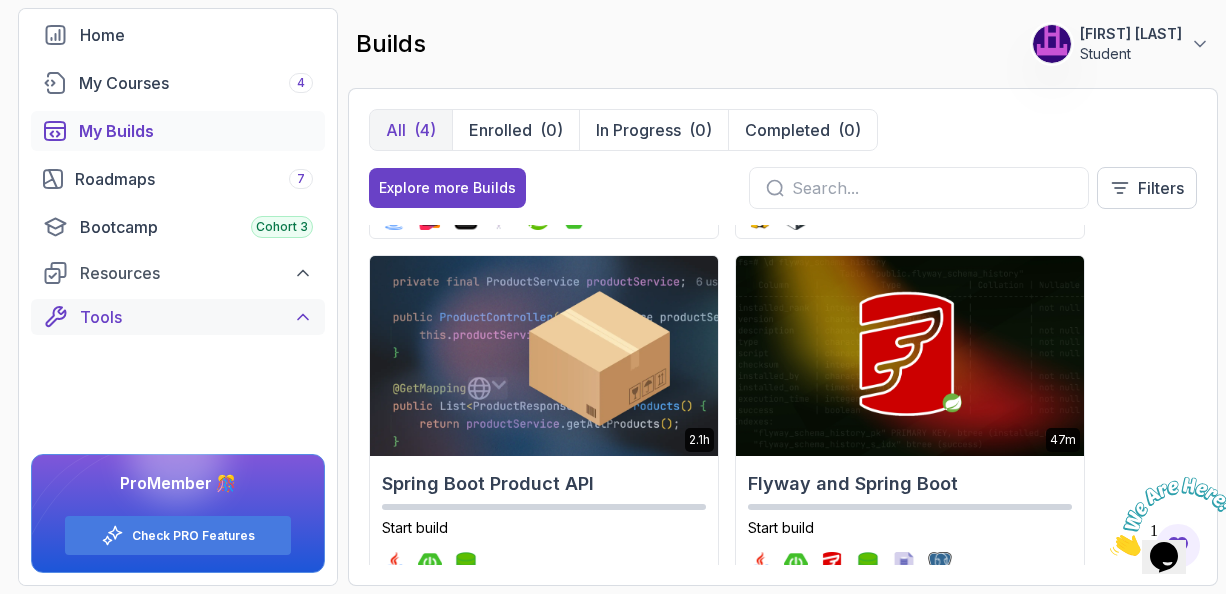 scroll, scrollTop: 0, scrollLeft: 0, axis: both 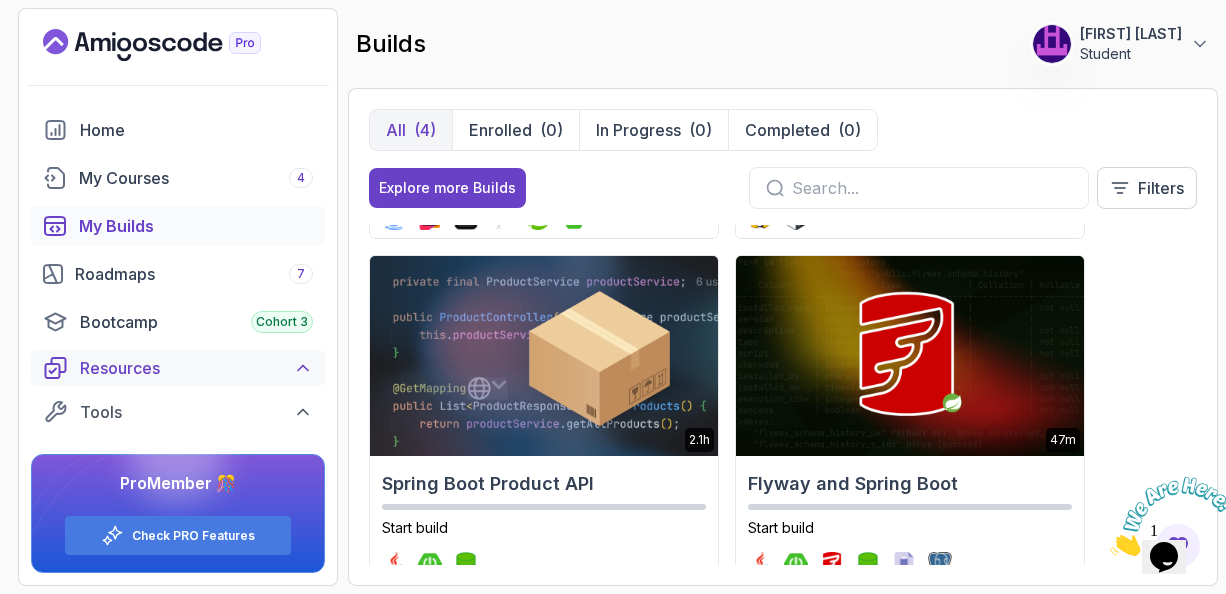 click 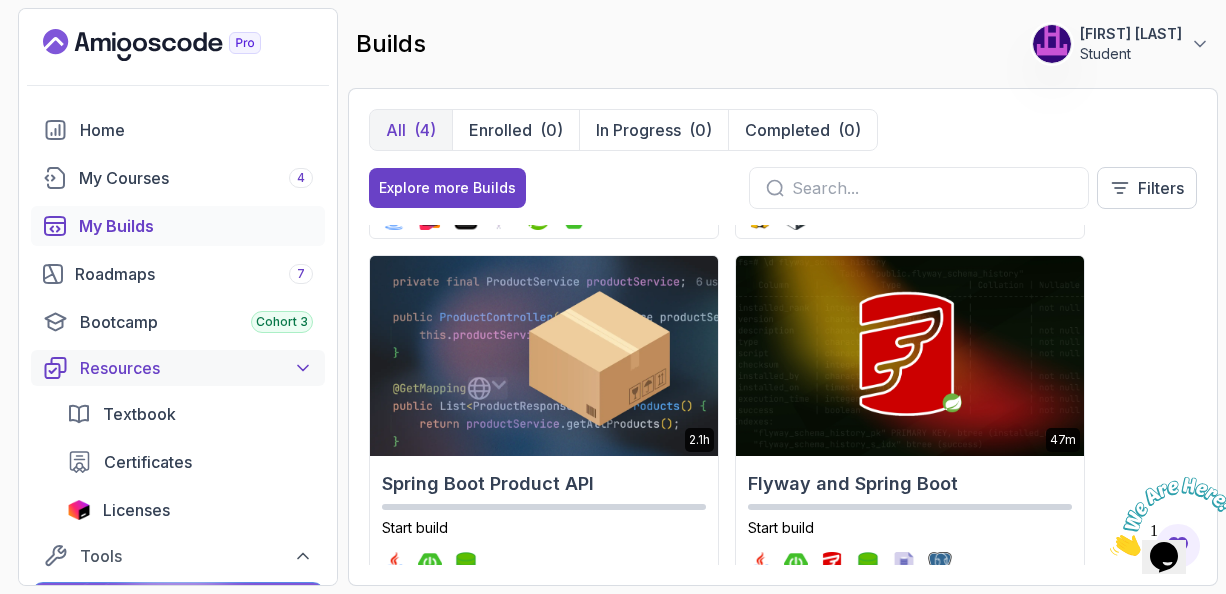 click 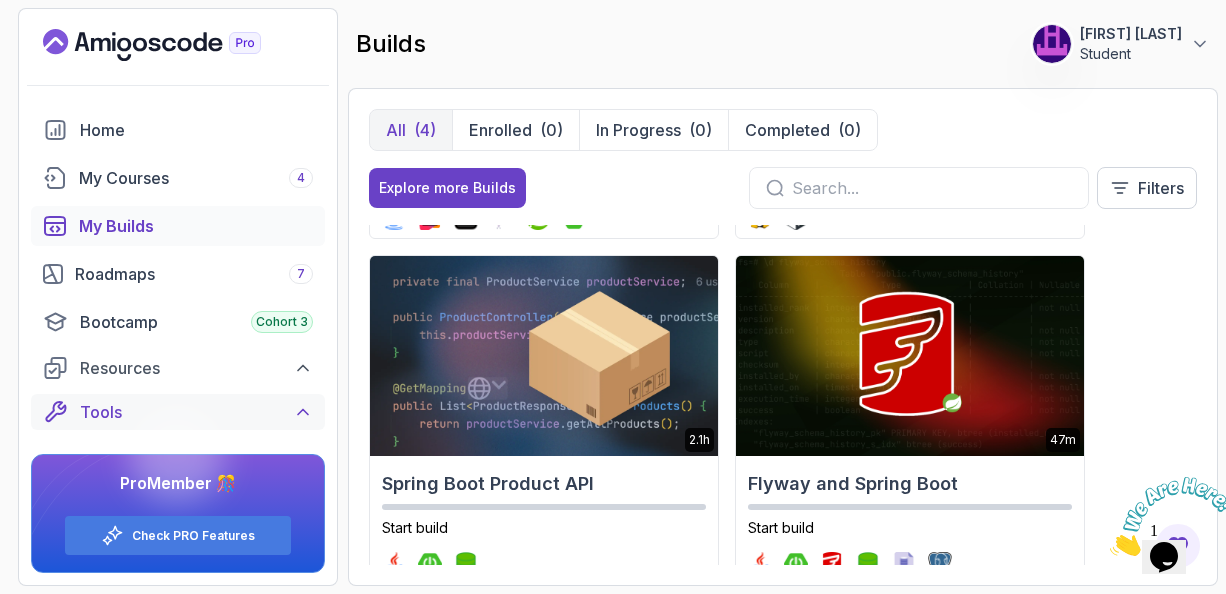 click 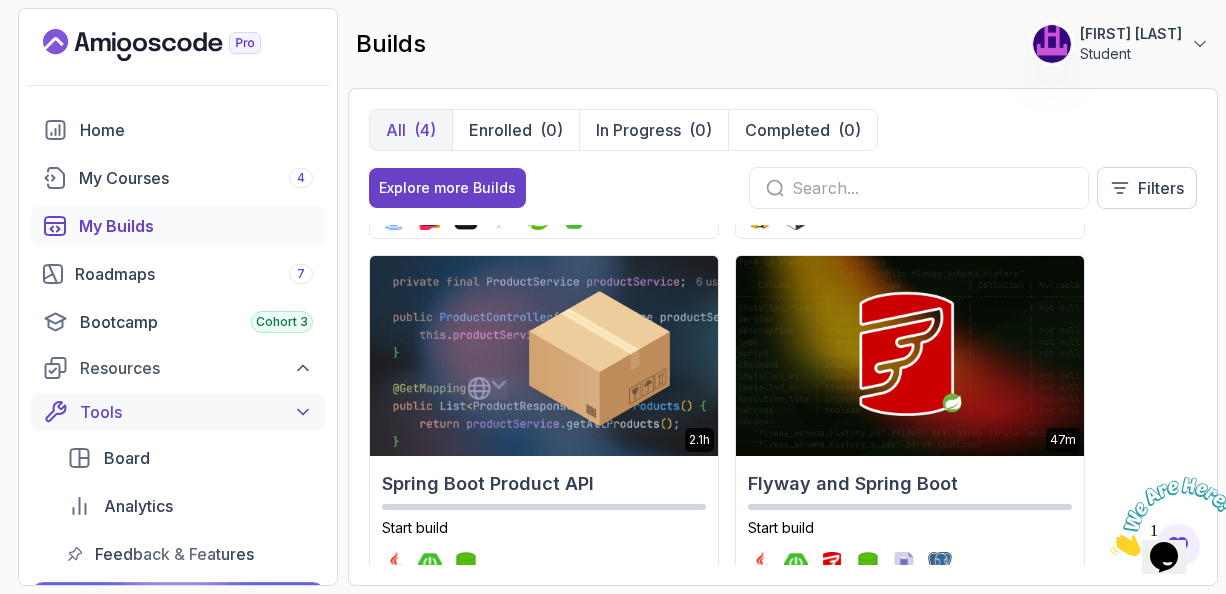 click 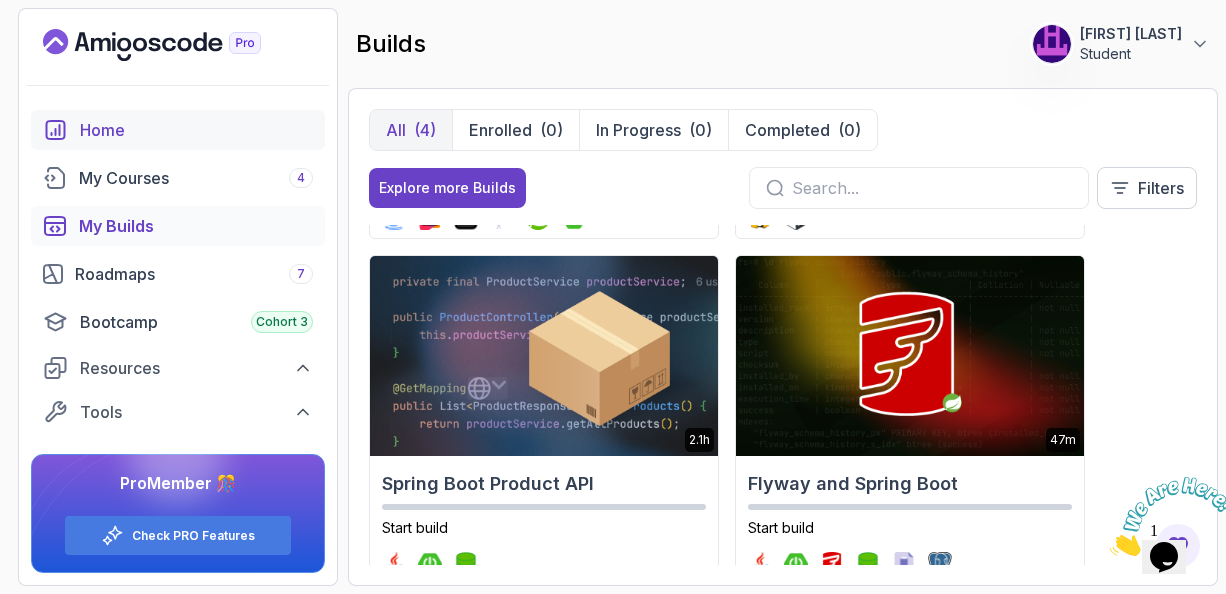 click on "Home" at bounding box center [196, 130] 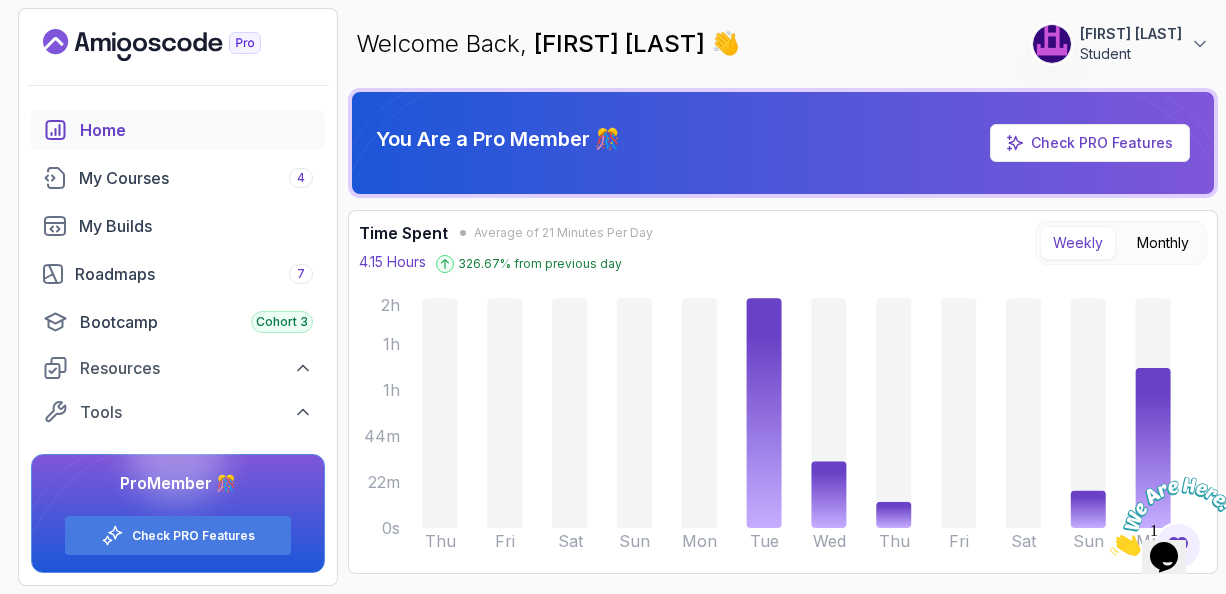 click on "145 Points [FIRST] [LAST] Student Home My Courses 4 My Builds Roadmaps 7 Bootcamp Cohort 3 Resources Tools Pro Member 🎊 Check PRO Features Welcome Back, [FIRST] [LAST] 👋 145 Points [FIRST] [LAST] Student You Are a Pro Member 🎊 Check PRO Features Time Spent Average of 21 Minutes Per Day 4.15 Hours 326.67 % from previous day Weekly Monthly Thu Fri Sat Sun Mon Tue Wed Thu Fri Sat Sun Mon 0s 22m 44m 1h 1h 2h Achievement My Achievements BRONZE 4.15 Hours Watched No certificates No builds completed Top 10 Leaderboard Weekly Ranking See all Rank Username Points Badge 1 rx03 500 2 VankataSz 418 3 dubyworld 335 4 wildpandadbf50 330 5 Chtanx 226 6 fodbangs001 226 7 frpolizzi 202 8 NC 200 9 Philphil 198 10 daniek1010 176 Just released Recently enrolled 2.63h CI/CD with GitHub Actions Start course 1.70h Database Design & Implementation Start course 1.67h Java Integration Testing Start course 2.75h Java Unit Testing and TDD Start course 2.02h Mockito & Java Unit Testing Start course 1.67h 6.65h" at bounding box center (613, 297) 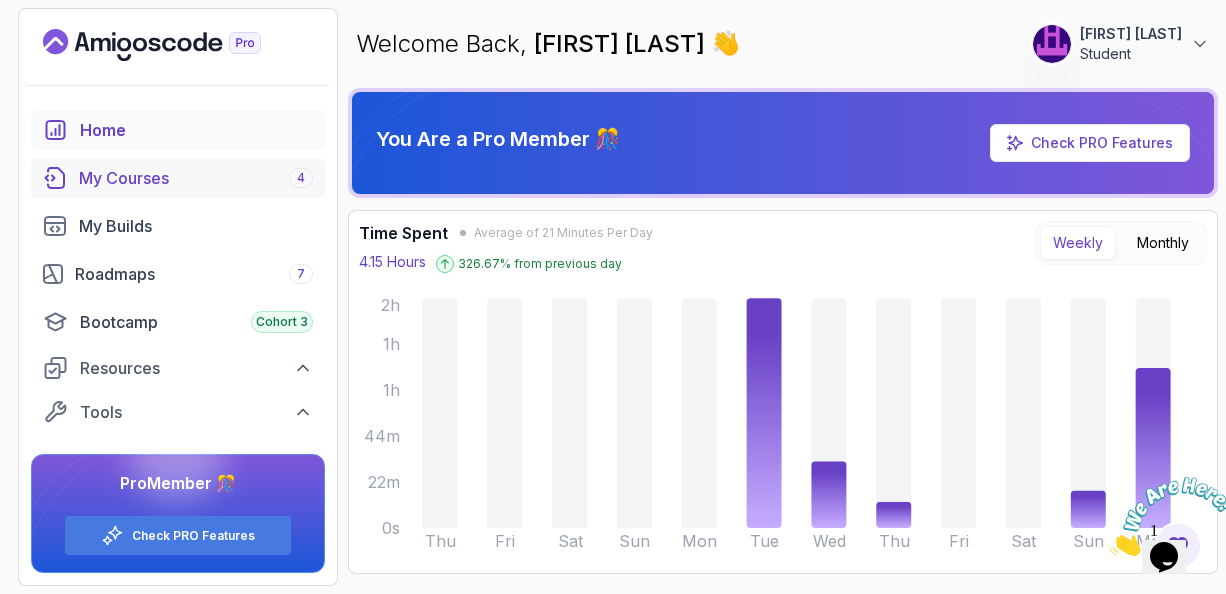 click on "My Courses 4" at bounding box center [196, 178] 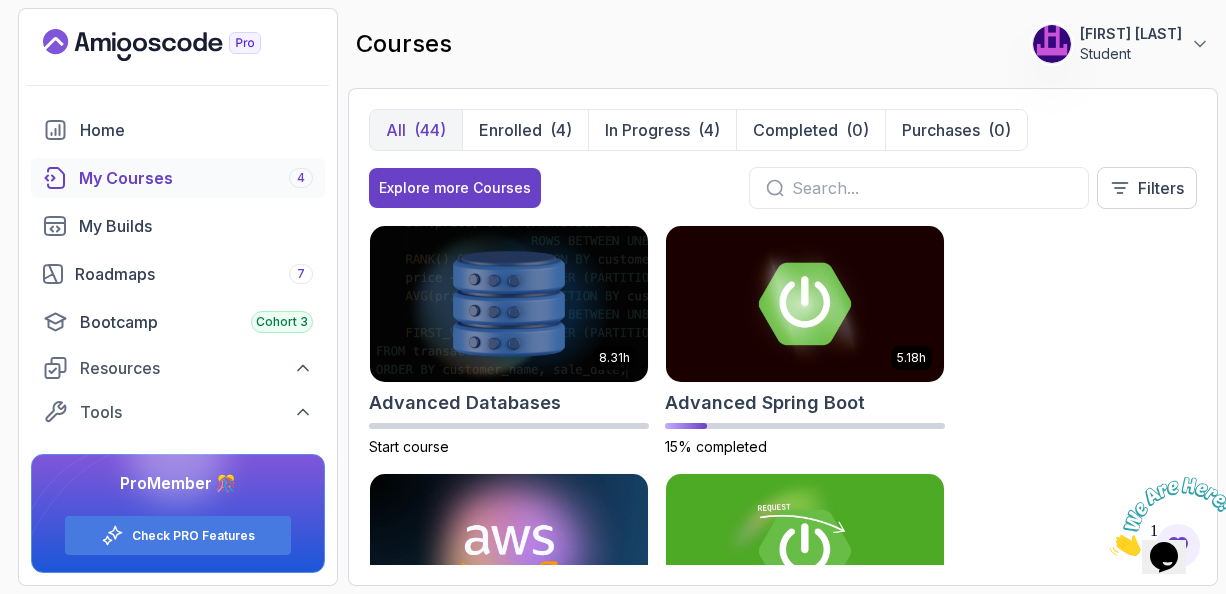 click on "courses 145 Points [FIRST] [LAST] Student" at bounding box center (783, 44) 